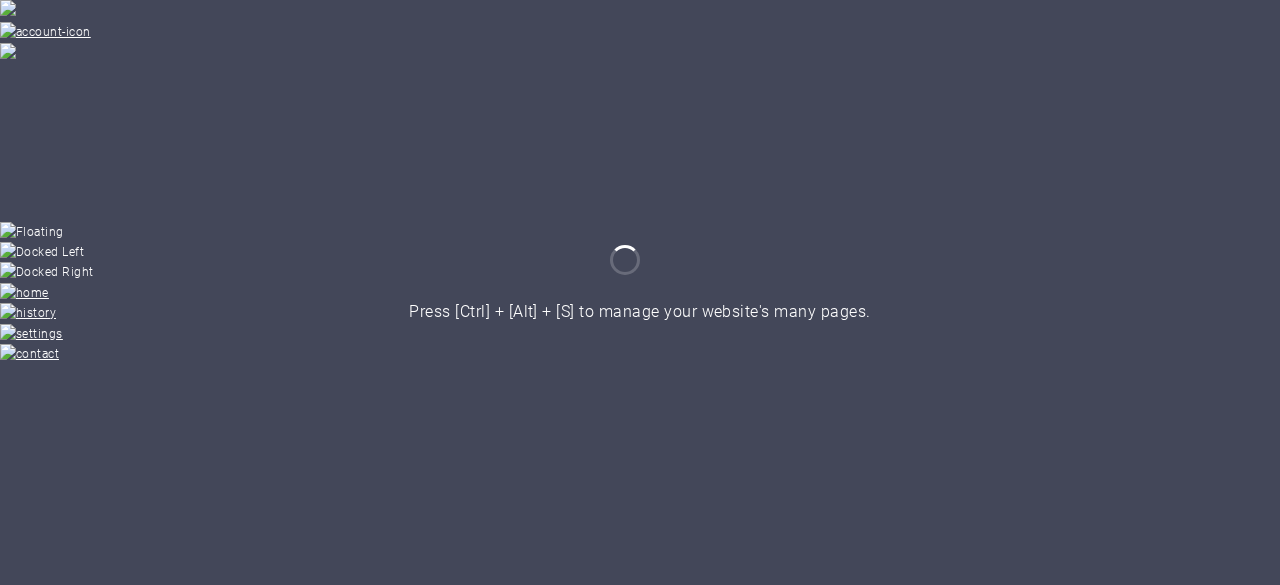 scroll, scrollTop: 0, scrollLeft: 0, axis: both 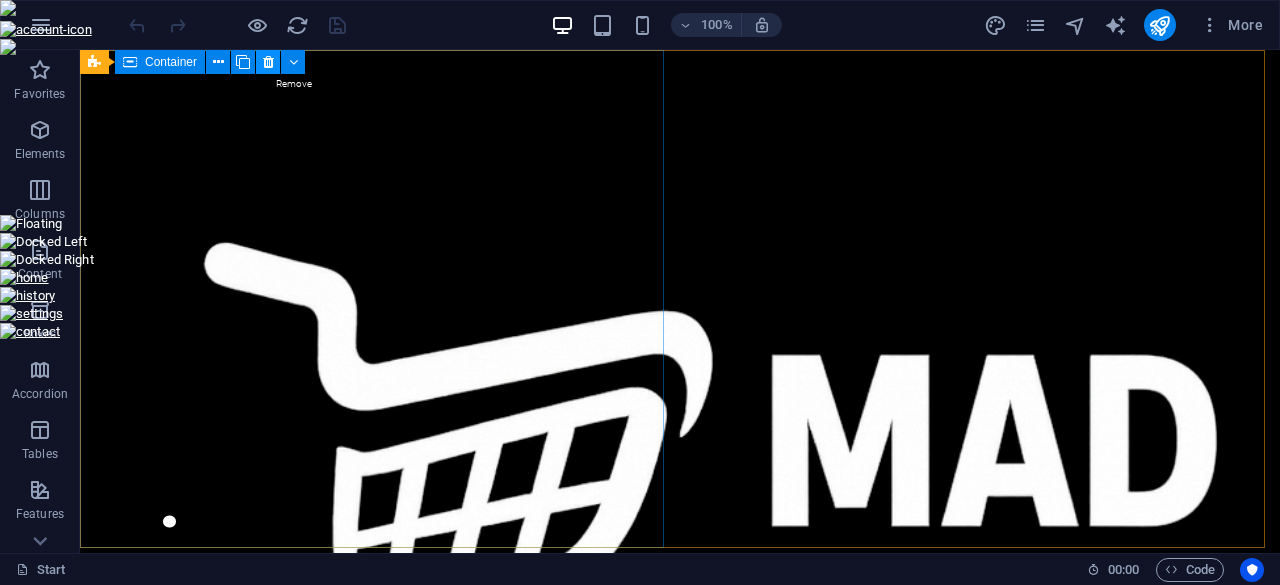 click at bounding box center (268, 62) 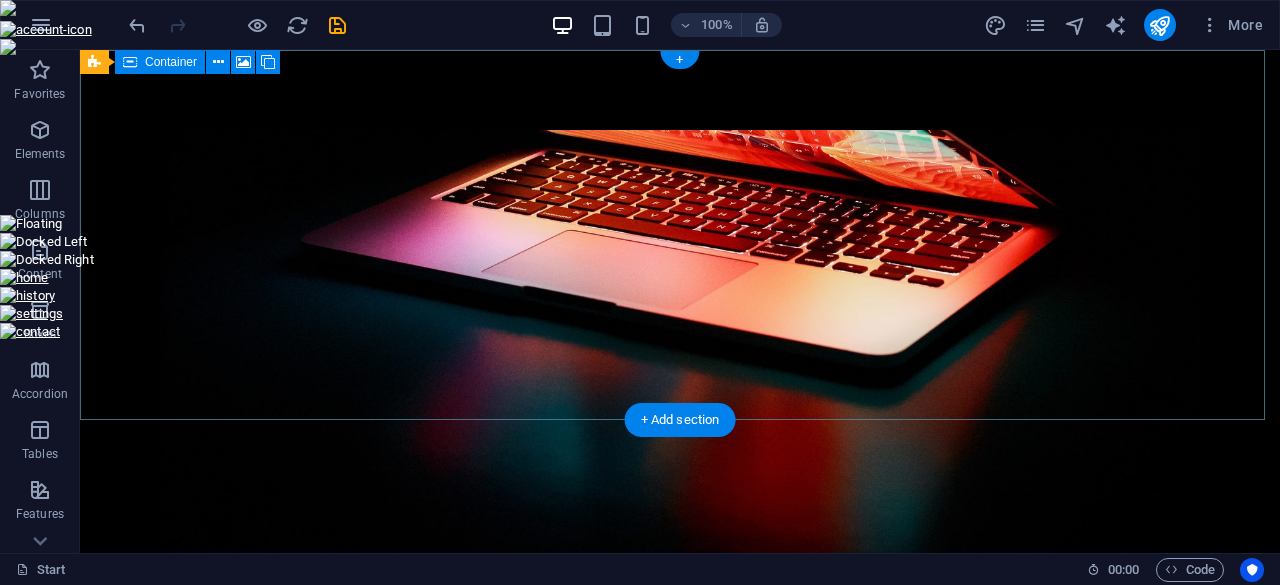 click on "Drop content here or  Add elements  Paste clipboard" at bounding box center (680, 638) 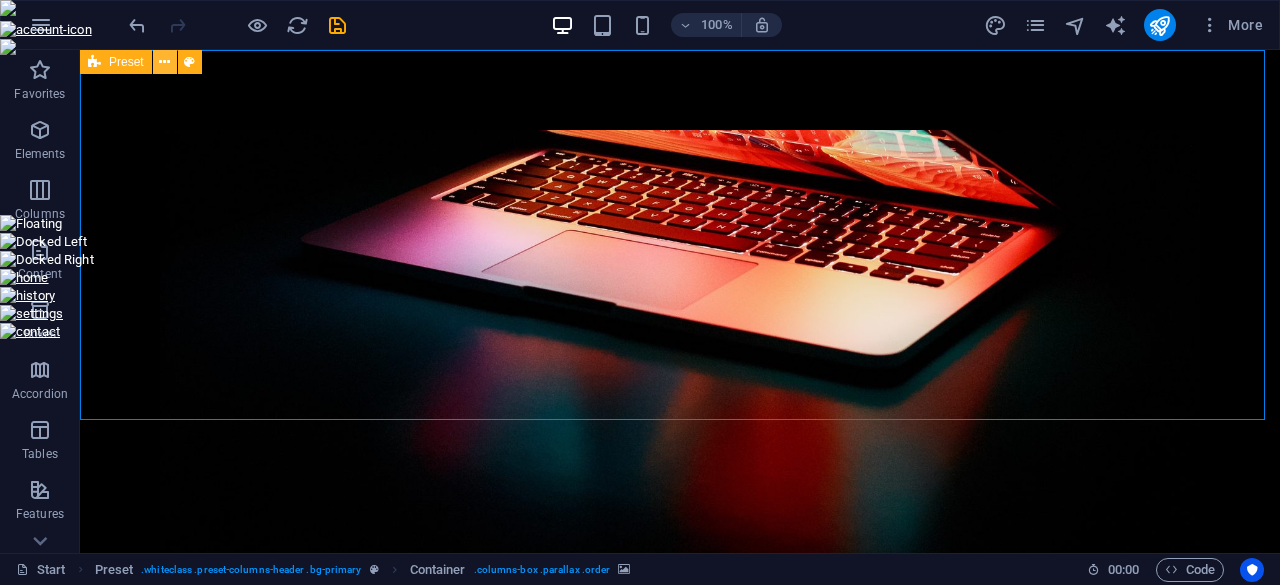 click at bounding box center [164, 62] 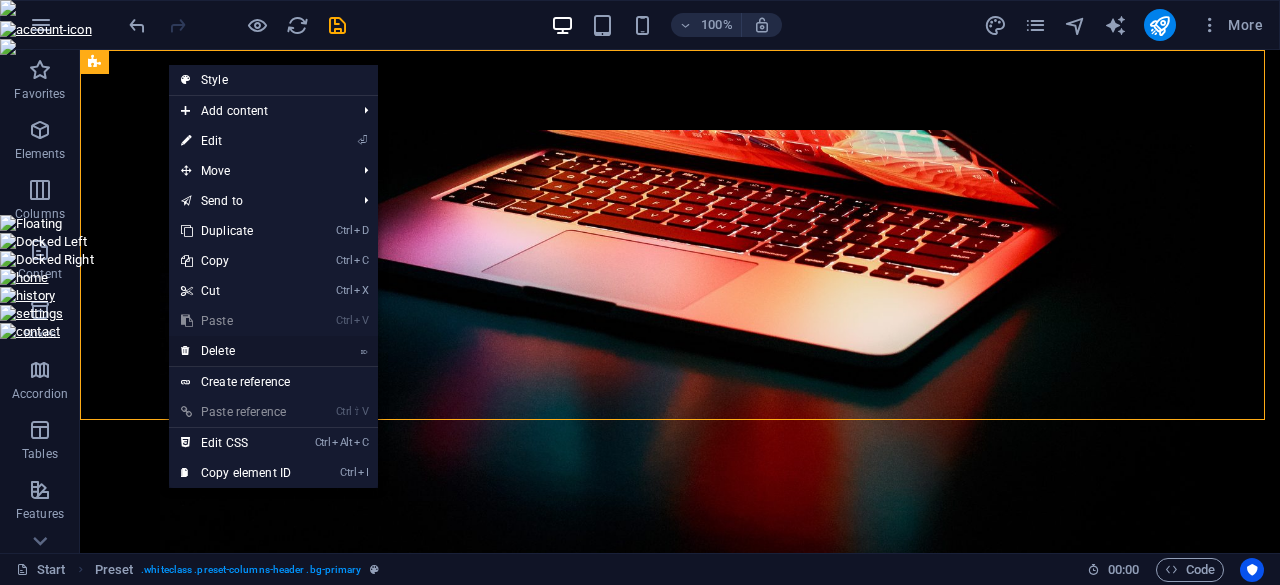 click on "⌦  Delete" at bounding box center [236, 351] 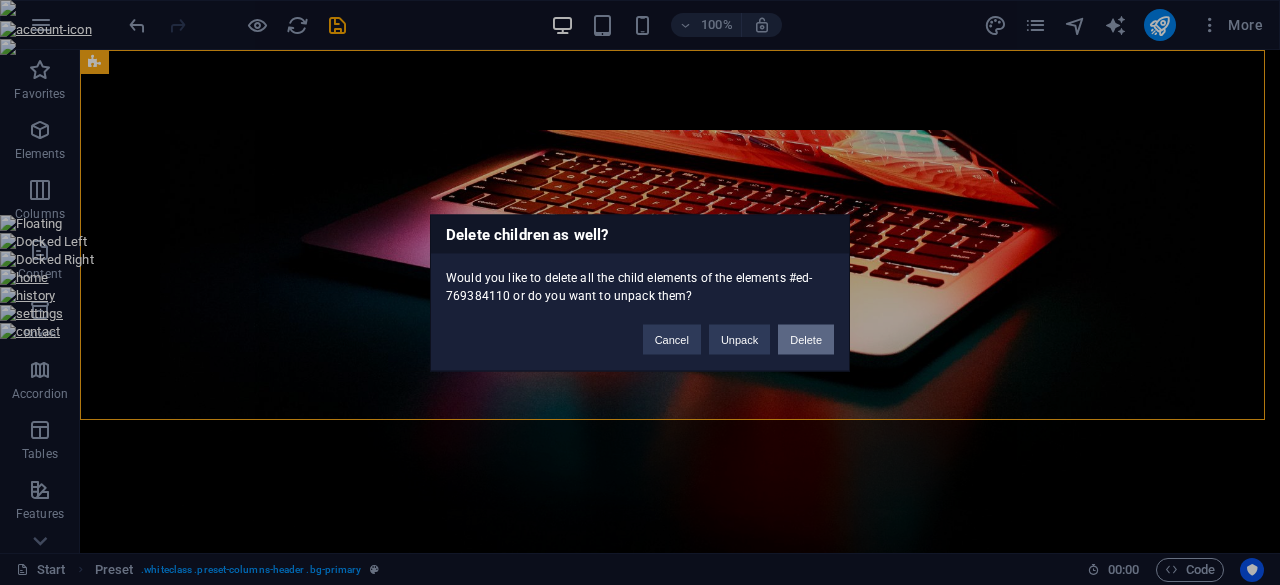 click on "Delete" at bounding box center [806, 339] 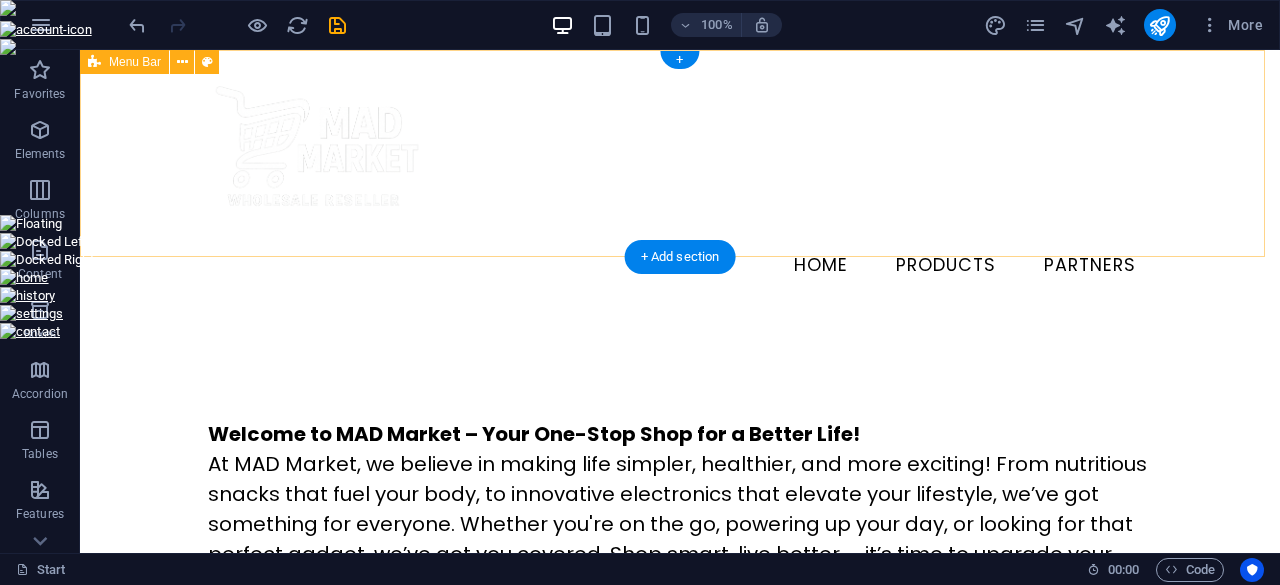 click on "Menu Home Products Partners" at bounding box center [680, 178] 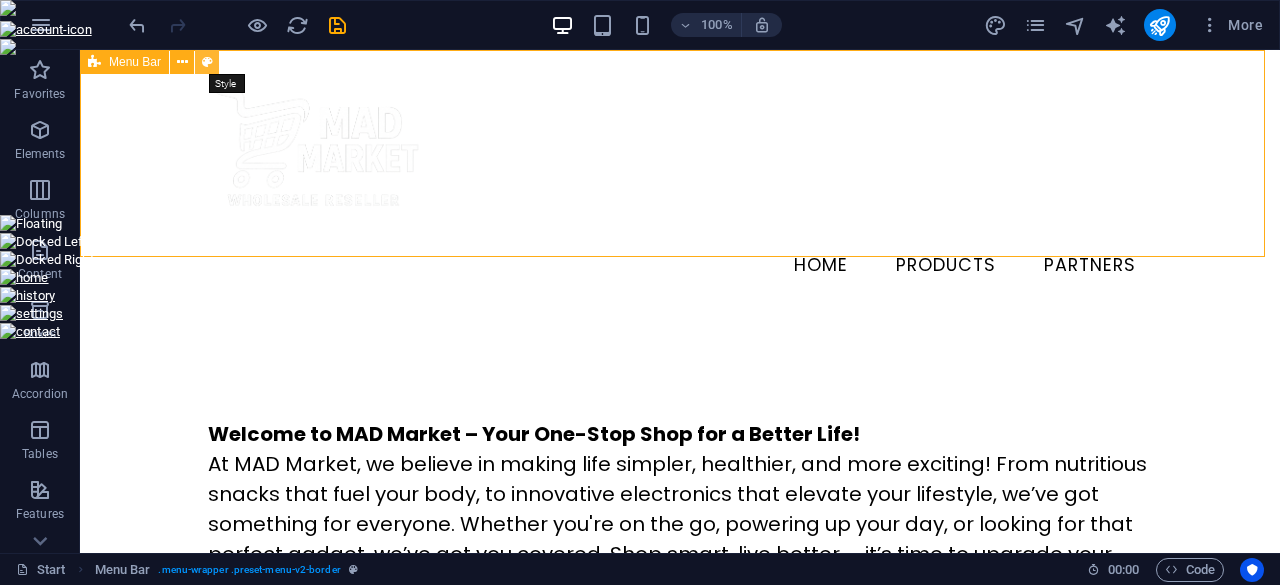 click at bounding box center [207, 62] 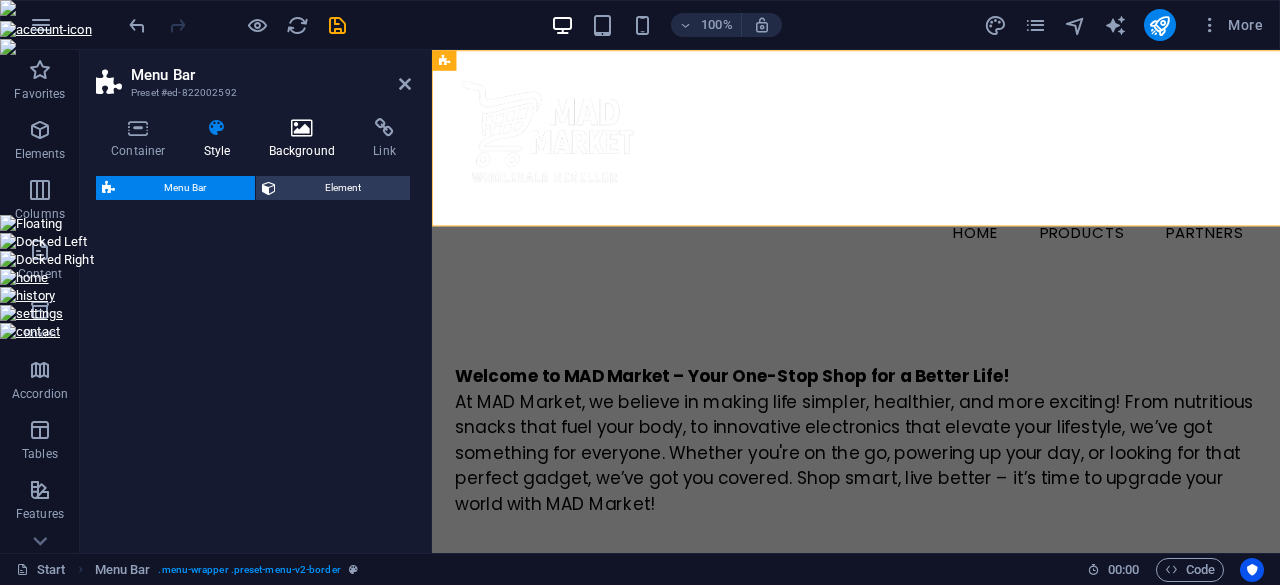 select on "rem" 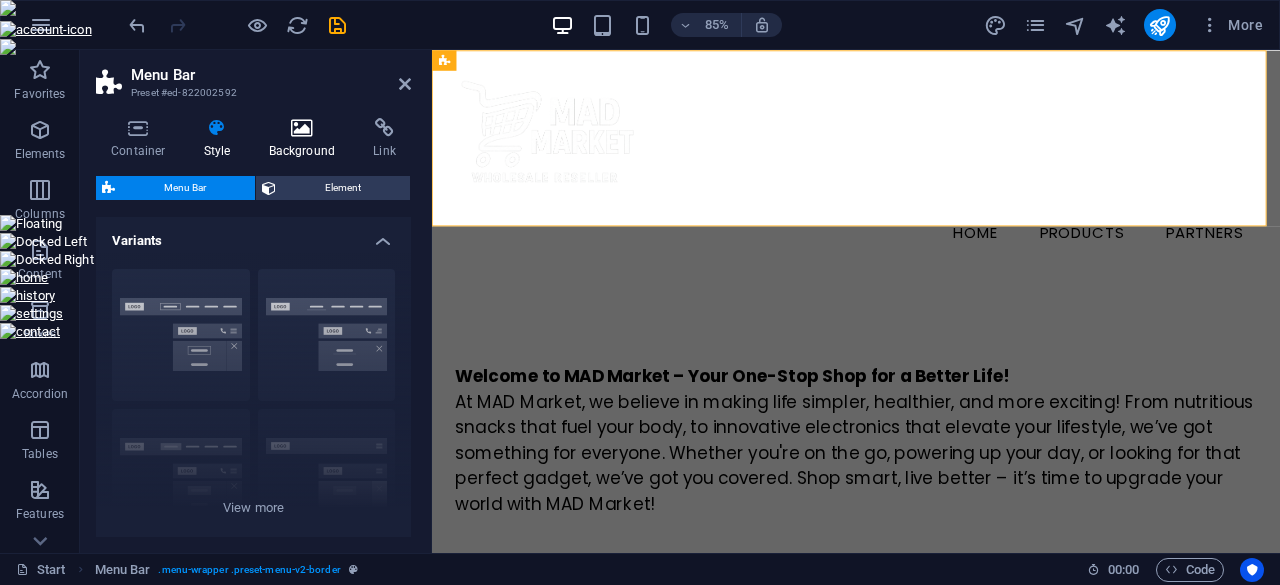 click at bounding box center (302, 128) 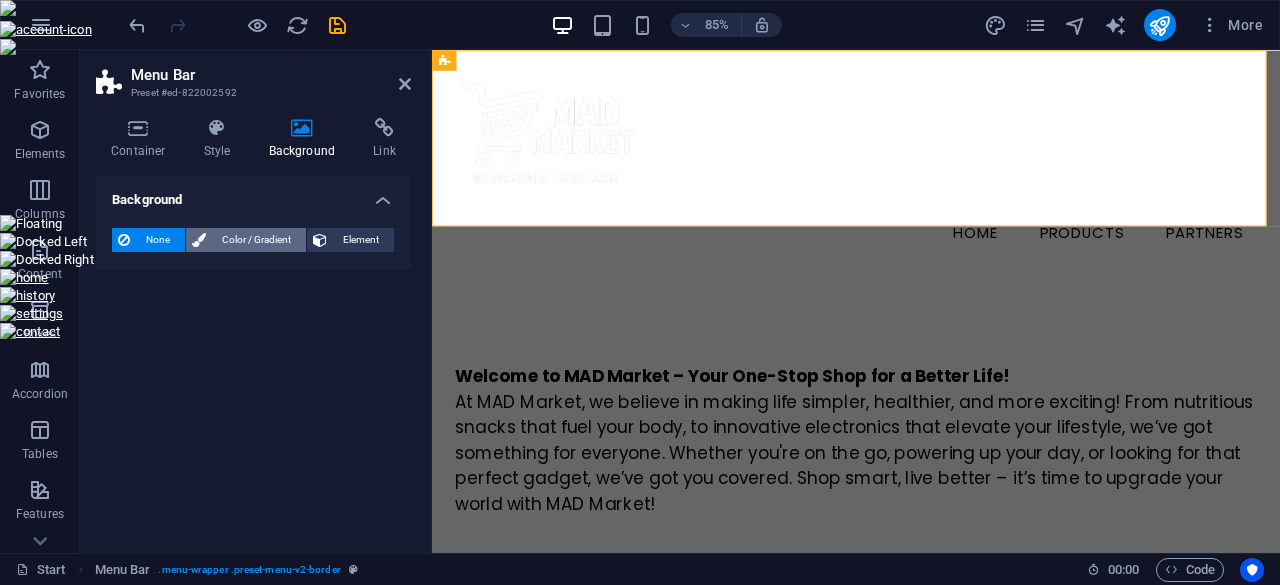 click on "Color / Gradient" at bounding box center [256, 240] 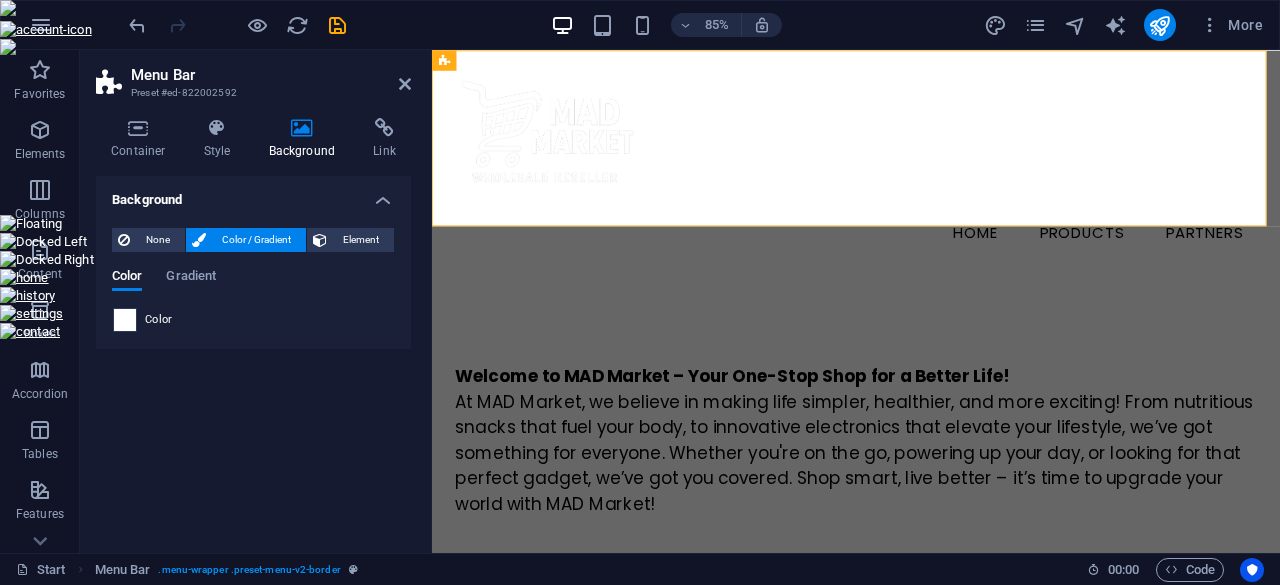 click at bounding box center [125, 320] 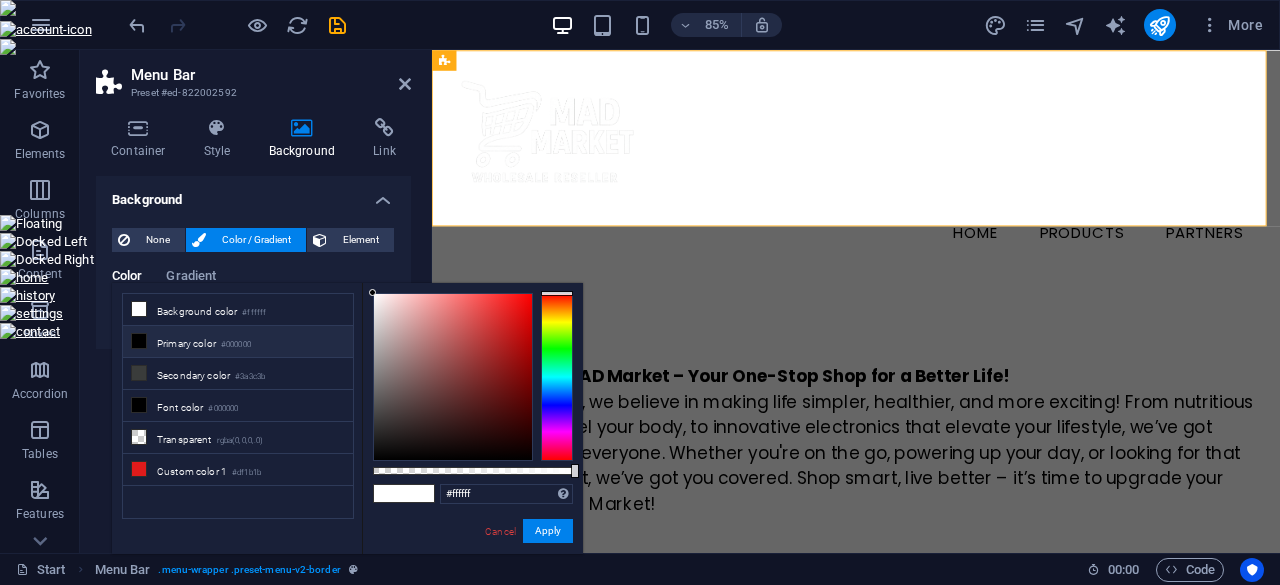 click on "Primary color
#000000" at bounding box center (238, 342) 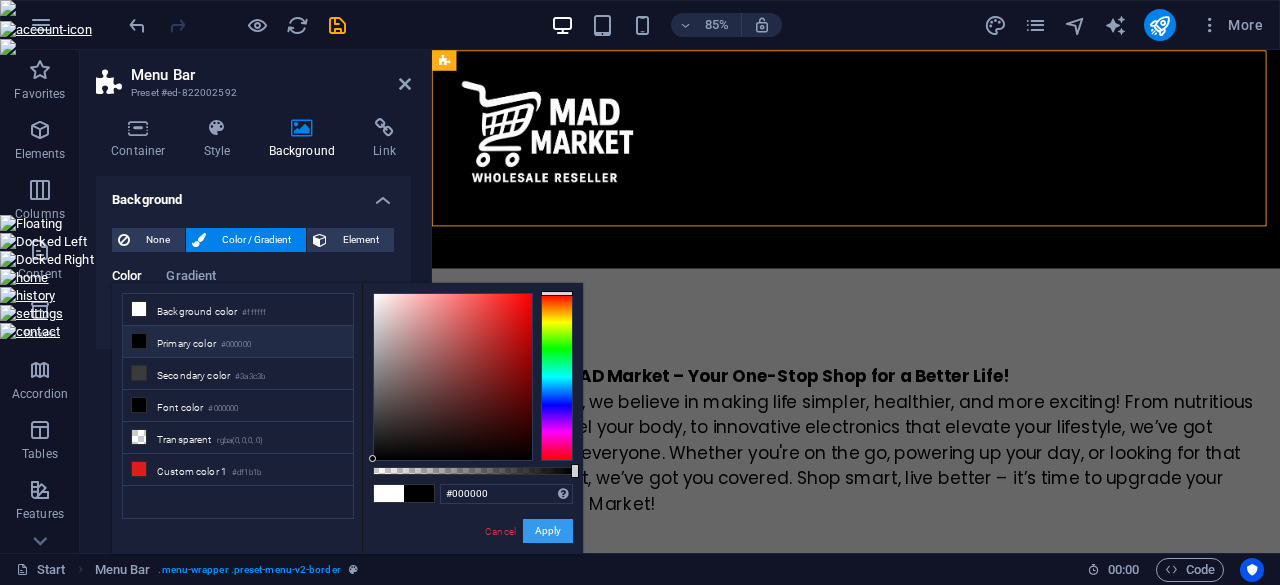 click on "Apply" at bounding box center [548, 531] 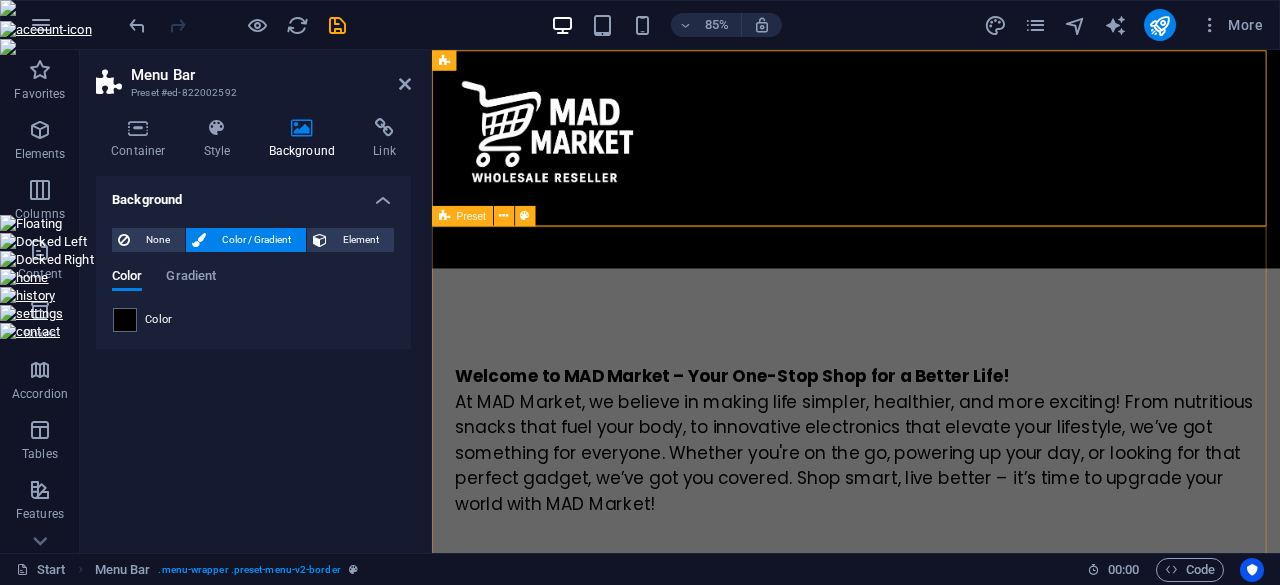 click on "Welcome to MAD Market – Your One-Stop Shop for a Better Life! At MAD Market, we believe in making life simpler, healthier, and more exciting! From nutritious snacks that fuel your body, to innovative electronics that elevate your lifestyle, we’ve got something for everyone. Whether you're on the go, powering up your day, or looking for that perfect gadget, we’ve got you covered. Shop smart, live better – it’s time to upgrade your world with MAD Market!" at bounding box center [931, 525] 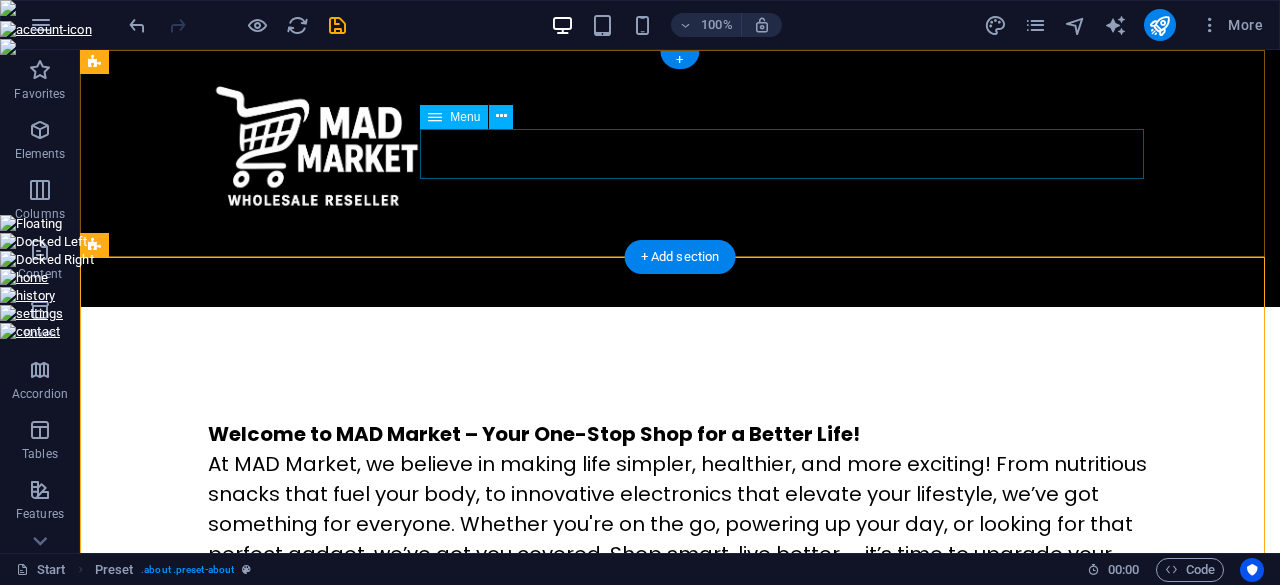 click on "Home Products Partners" at bounding box center [680, 266] 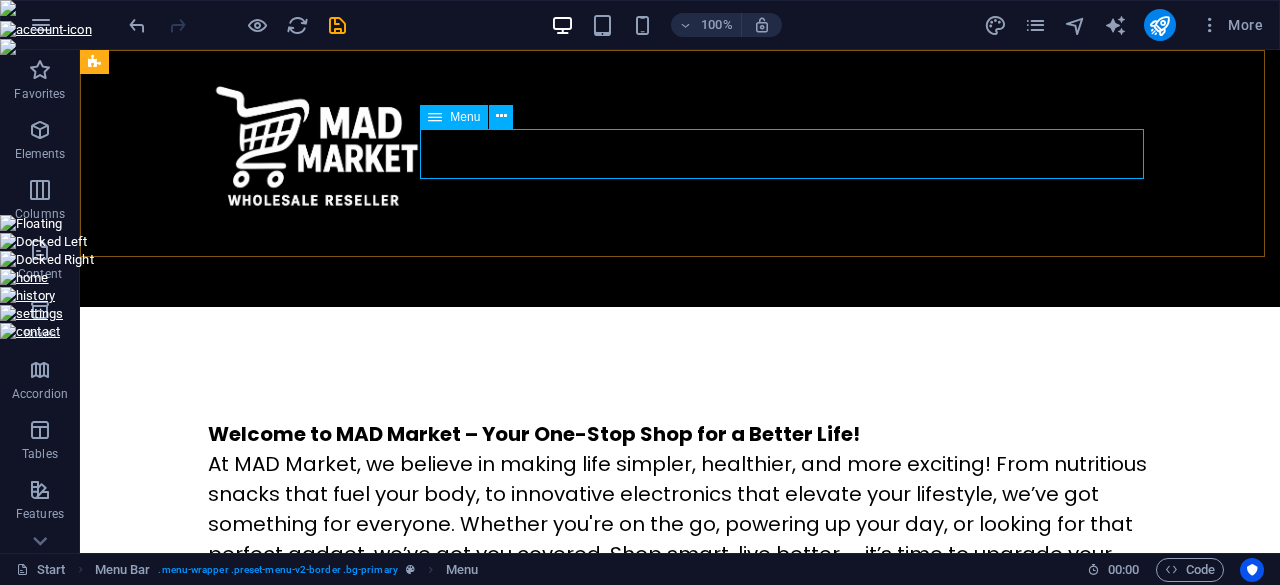 click at bounding box center (435, 117) 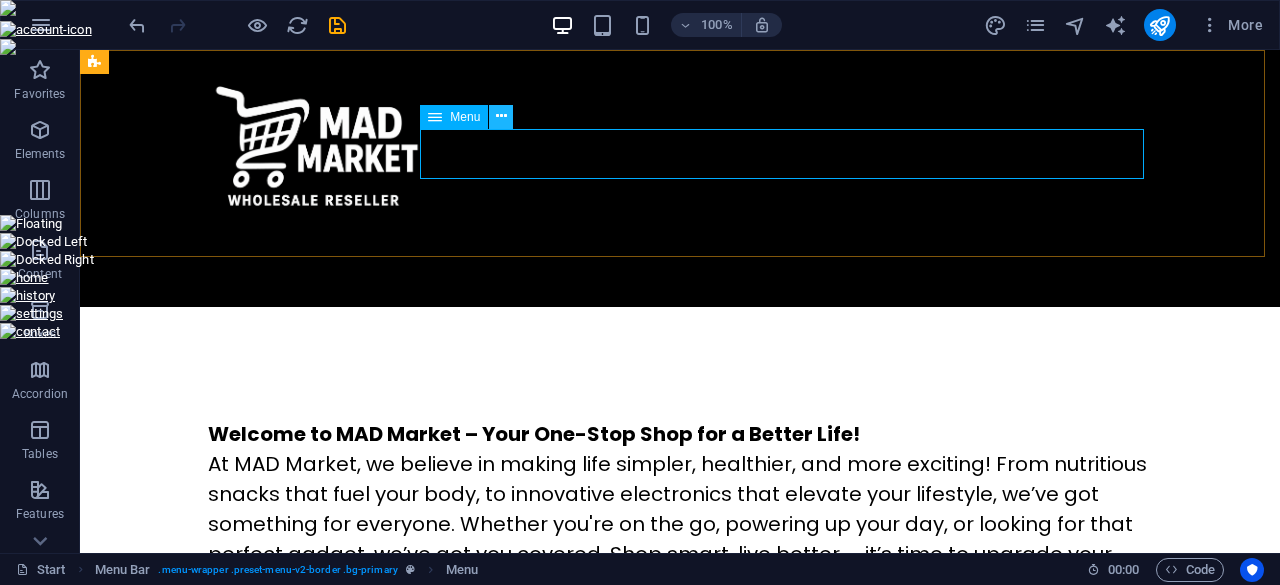 click at bounding box center [501, 116] 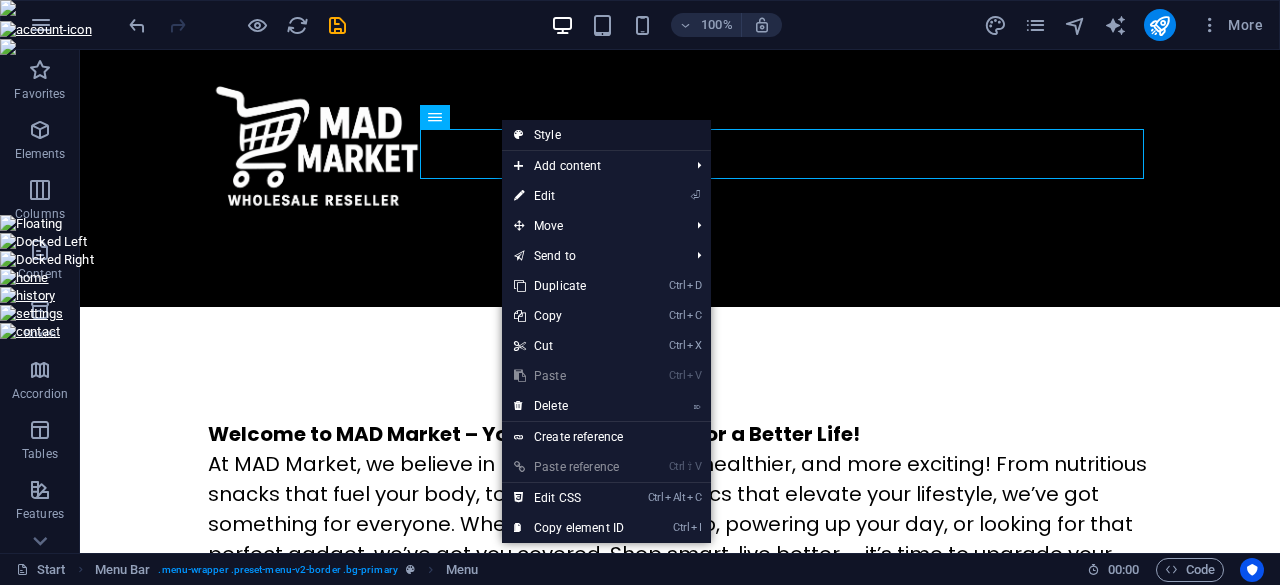 click on "Style" at bounding box center (606, 135) 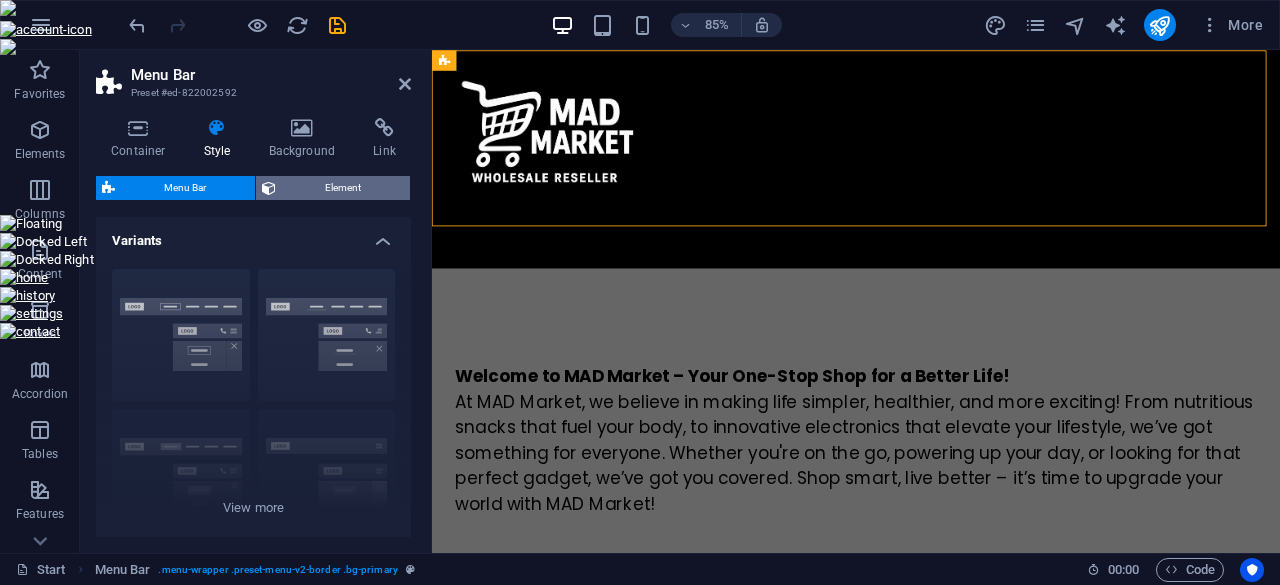 click on "Element" at bounding box center (343, 188) 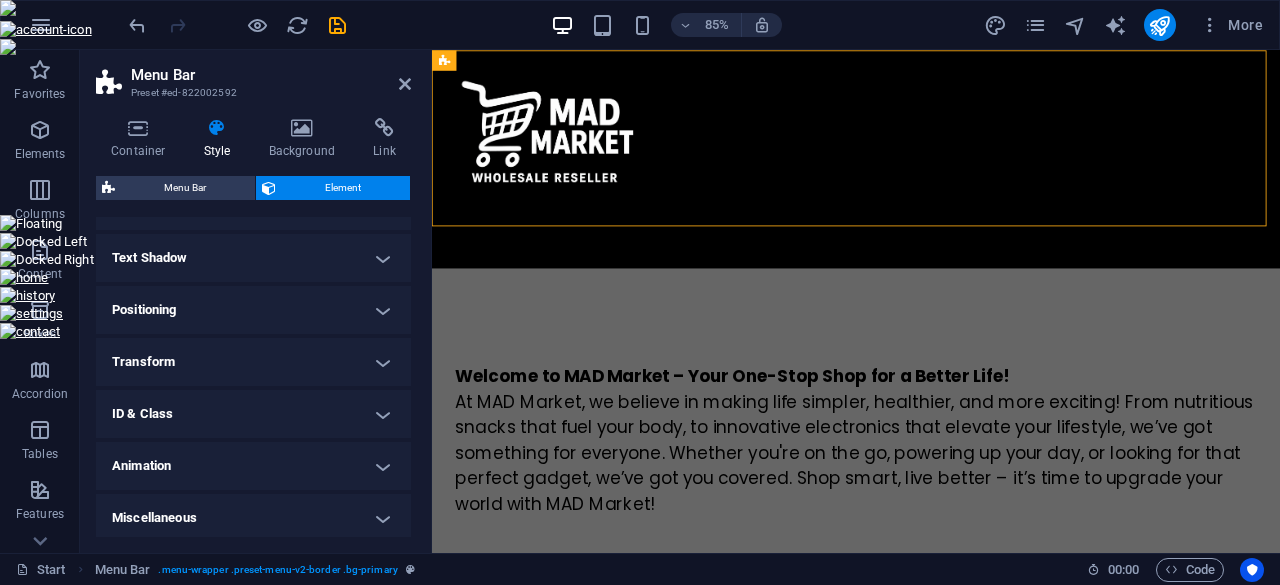 scroll, scrollTop: 310, scrollLeft: 0, axis: vertical 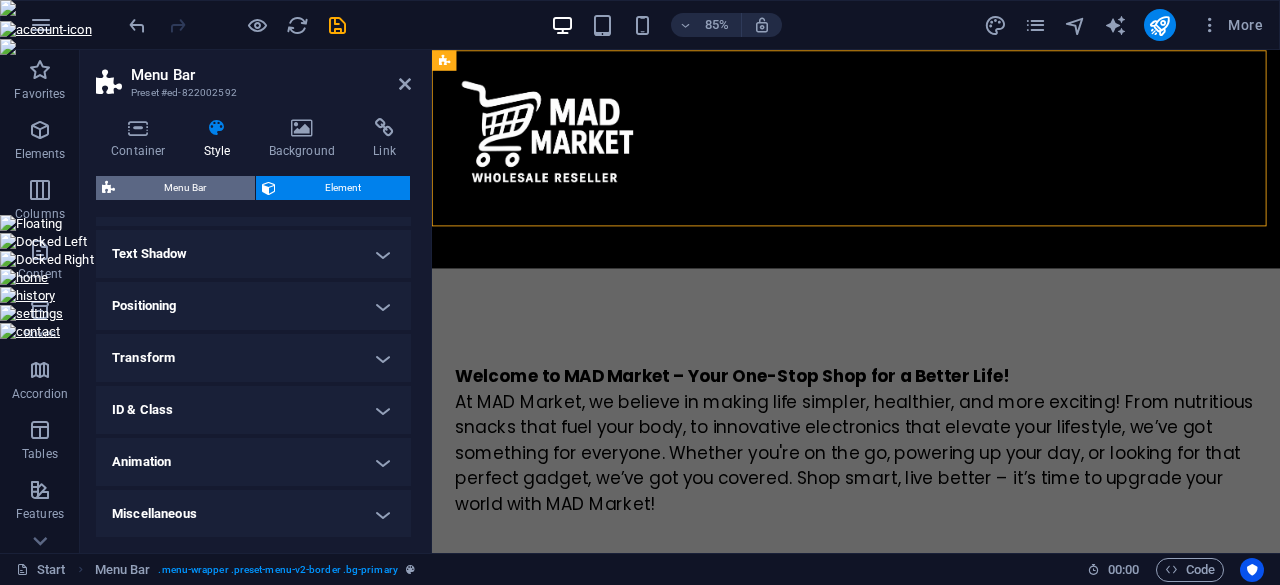click on "Menu Bar" at bounding box center (185, 188) 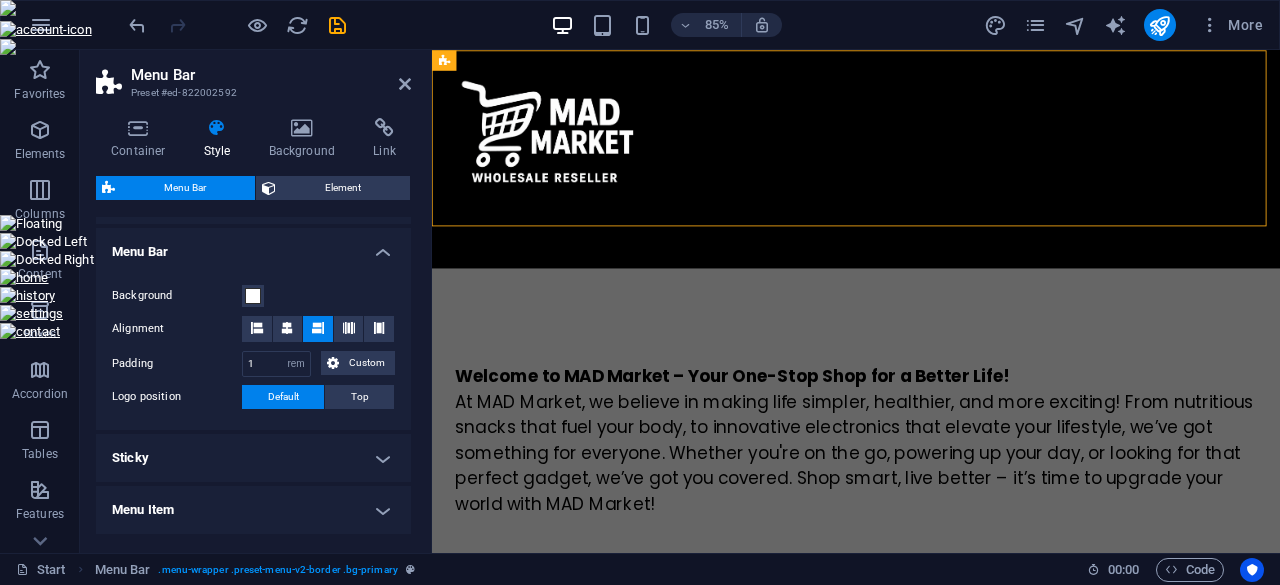 scroll, scrollTop: 330, scrollLeft: 0, axis: vertical 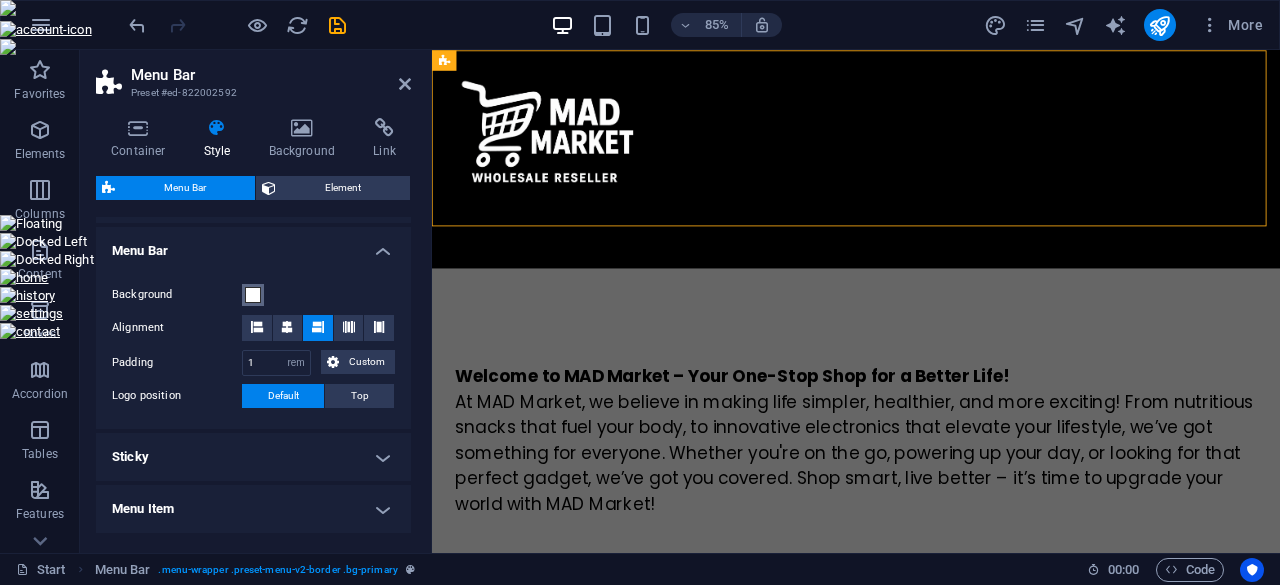 click at bounding box center [253, 295] 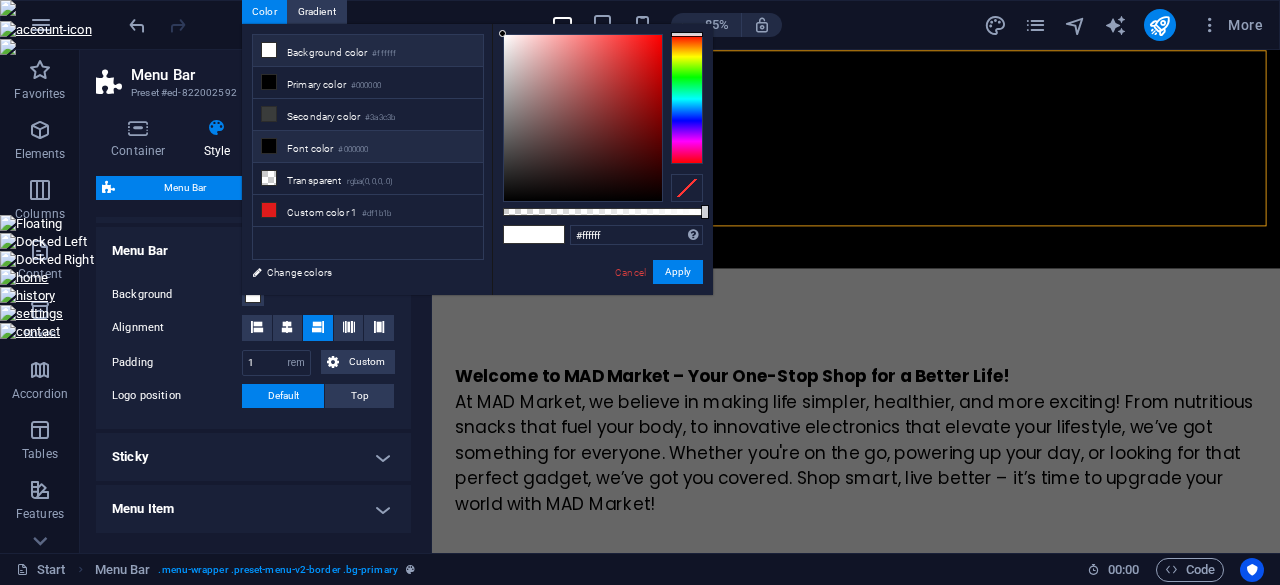 click on "Font color
#000000" at bounding box center [368, 147] 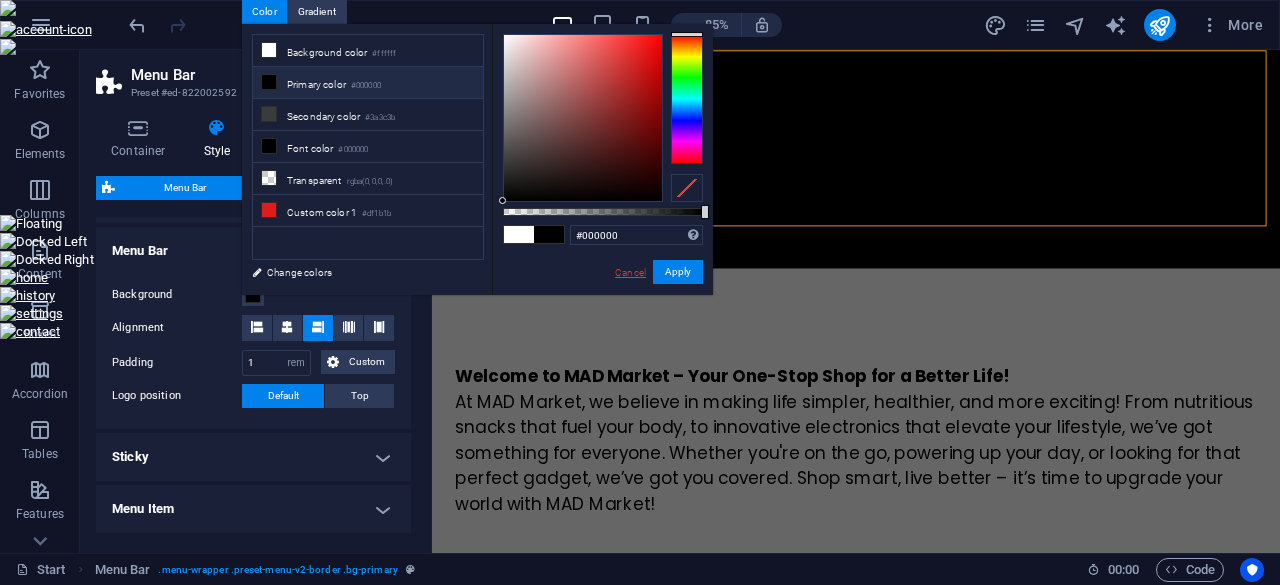 click on "Cancel" at bounding box center [630, 272] 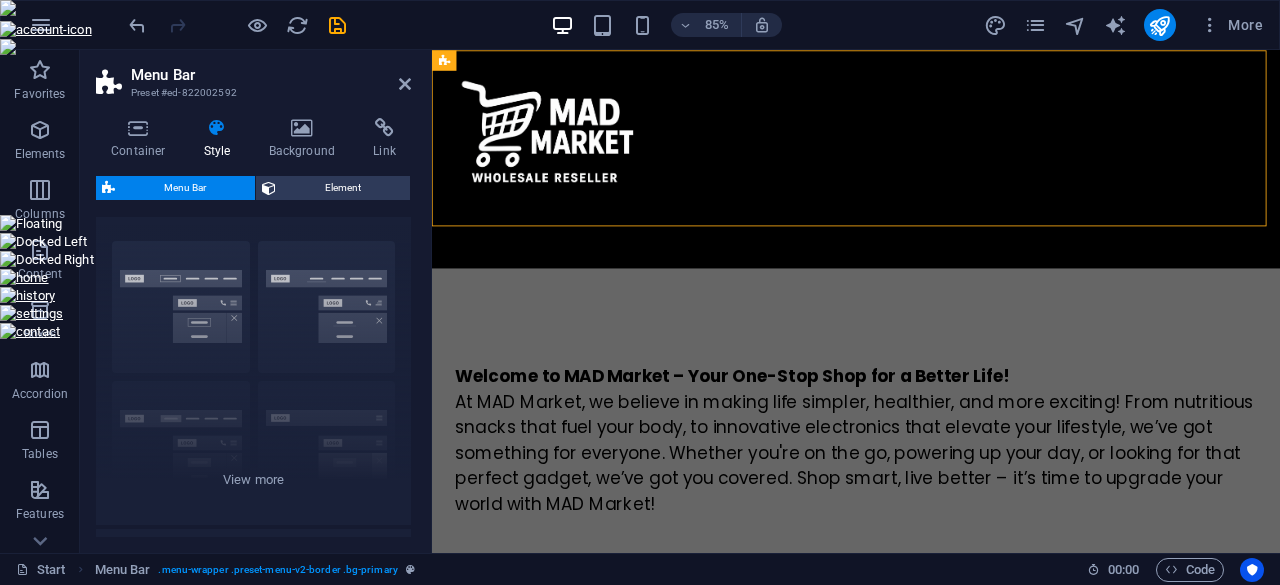 scroll, scrollTop: 0, scrollLeft: 0, axis: both 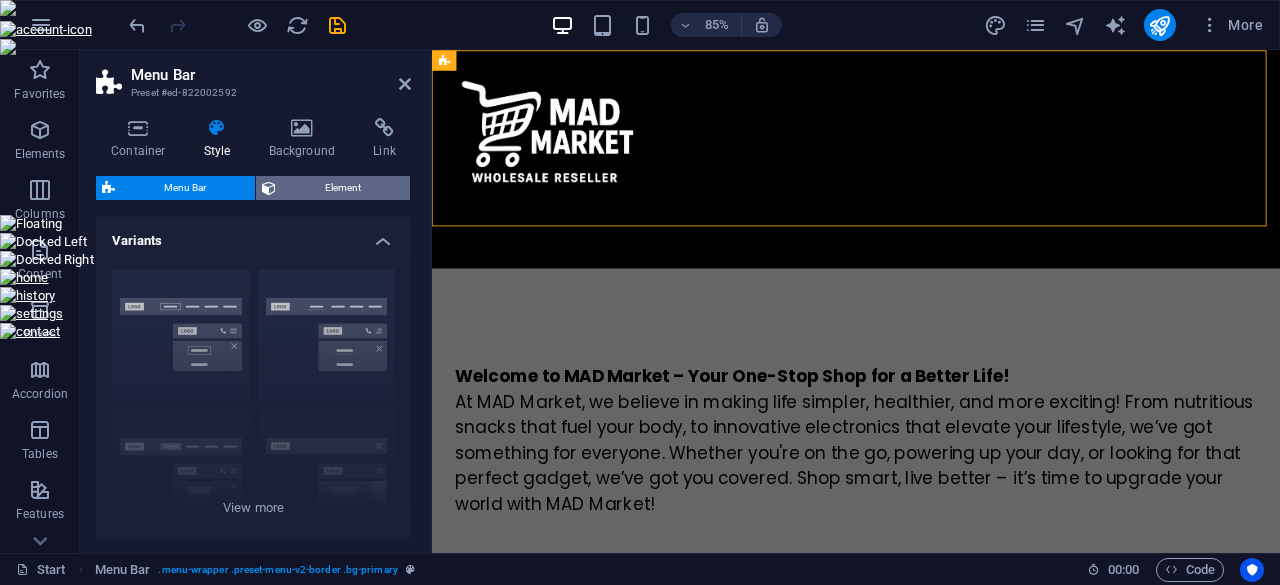click on "Element" at bounding box center [343, 188] 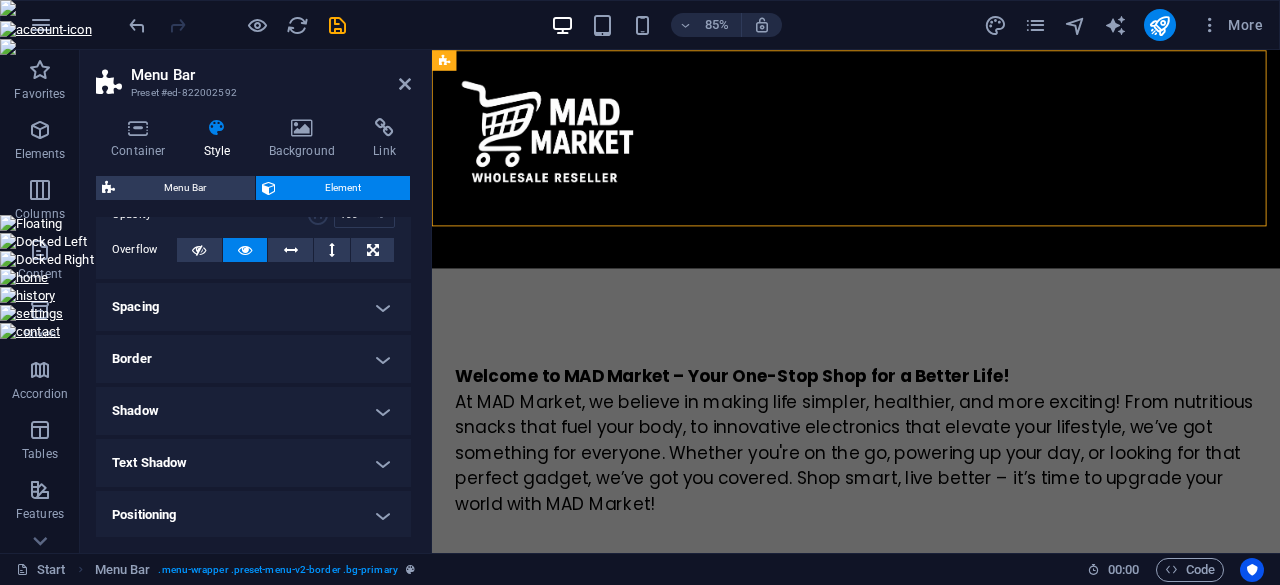 scroll, scrollTop: 0, scrollLeft: 0, axis: both 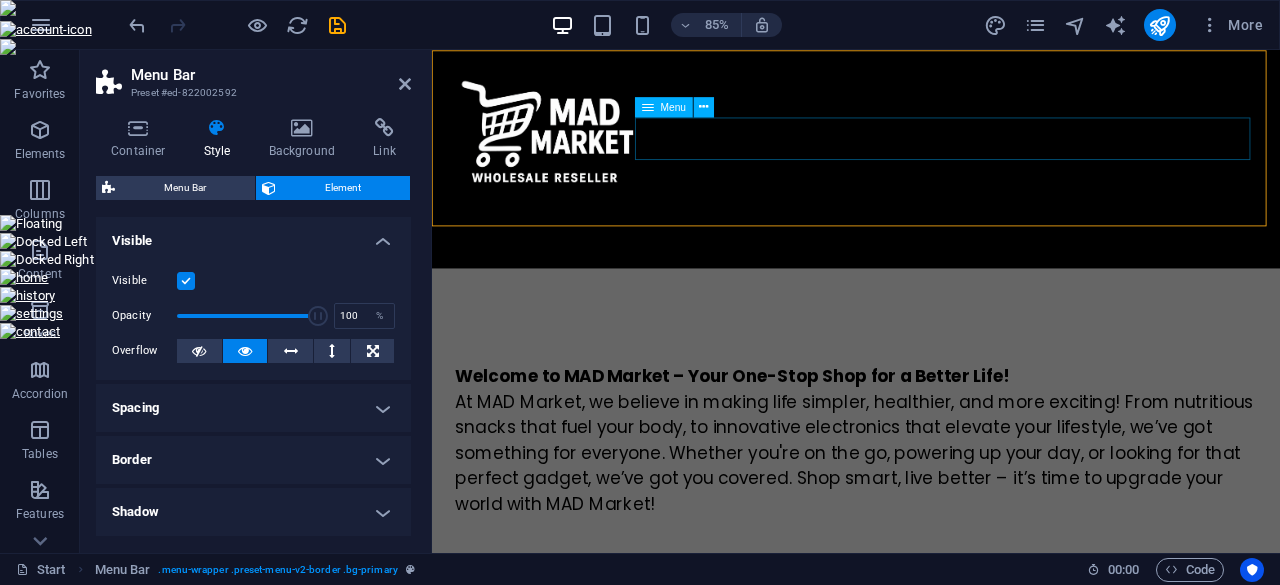click on "Menu" at bounding box center (664, 107) 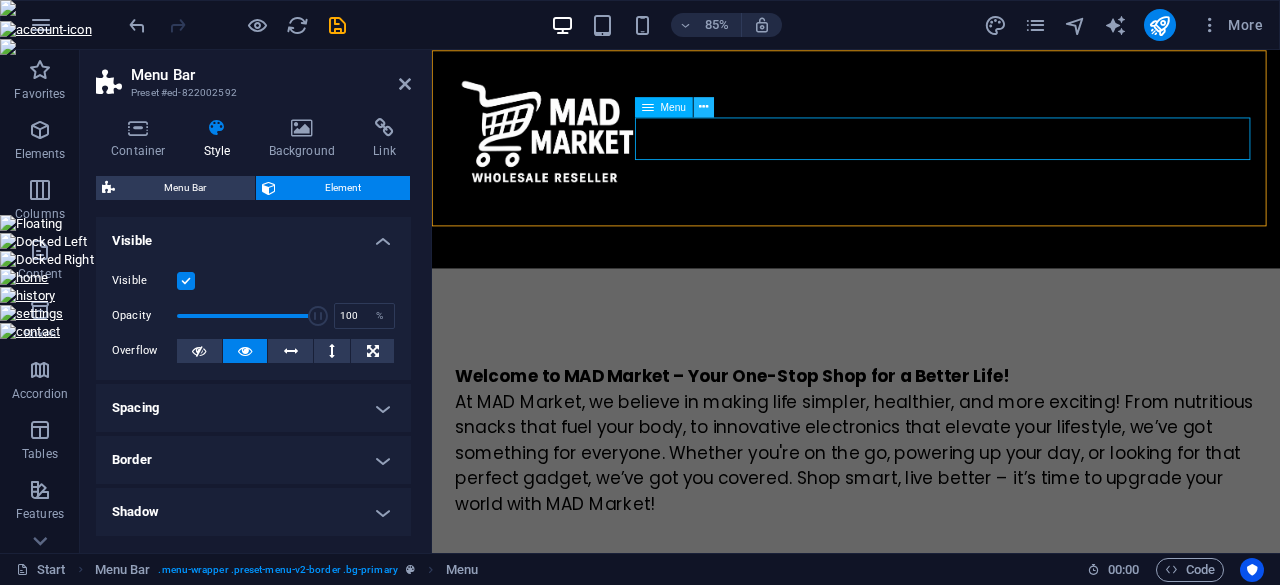 click at bounding box center (703, 107) 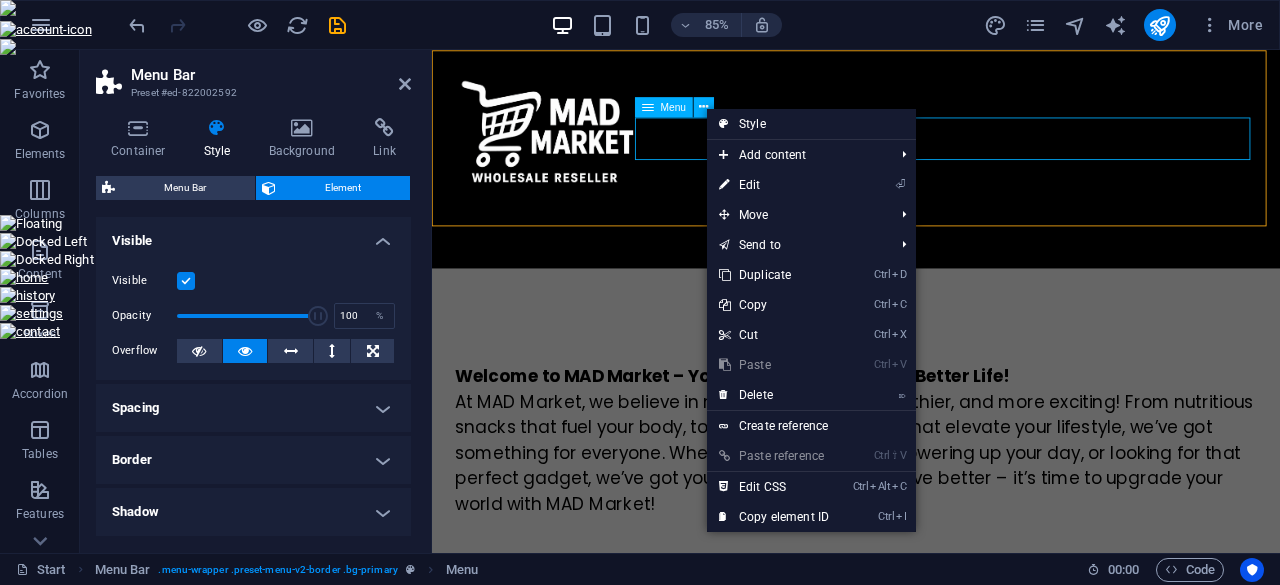 click on "Home Products Partners" at bounding box center [931, 266] 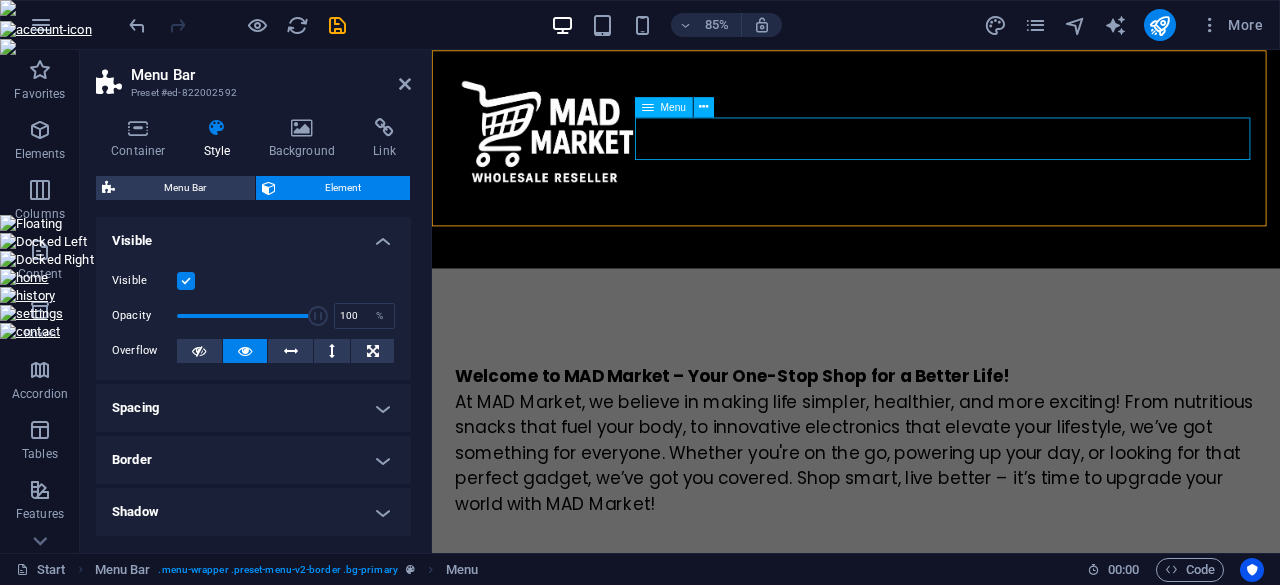 click on "Home Products Partners" at bounding box center (931, 266) 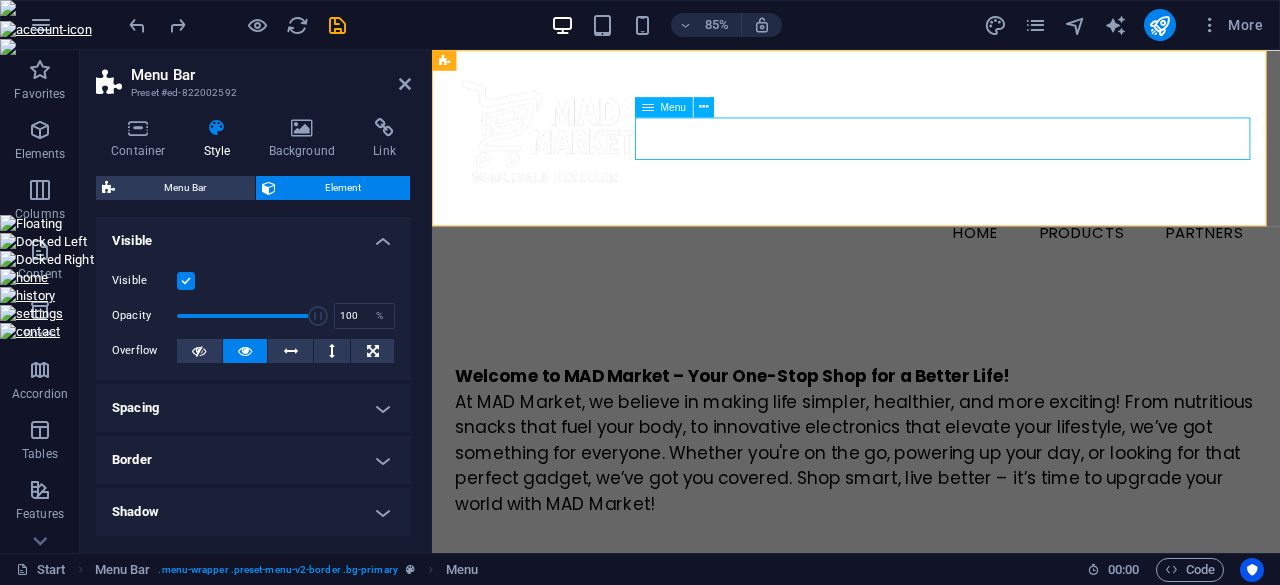 click on "Home Products Partners" at bounding box center (931, 266) 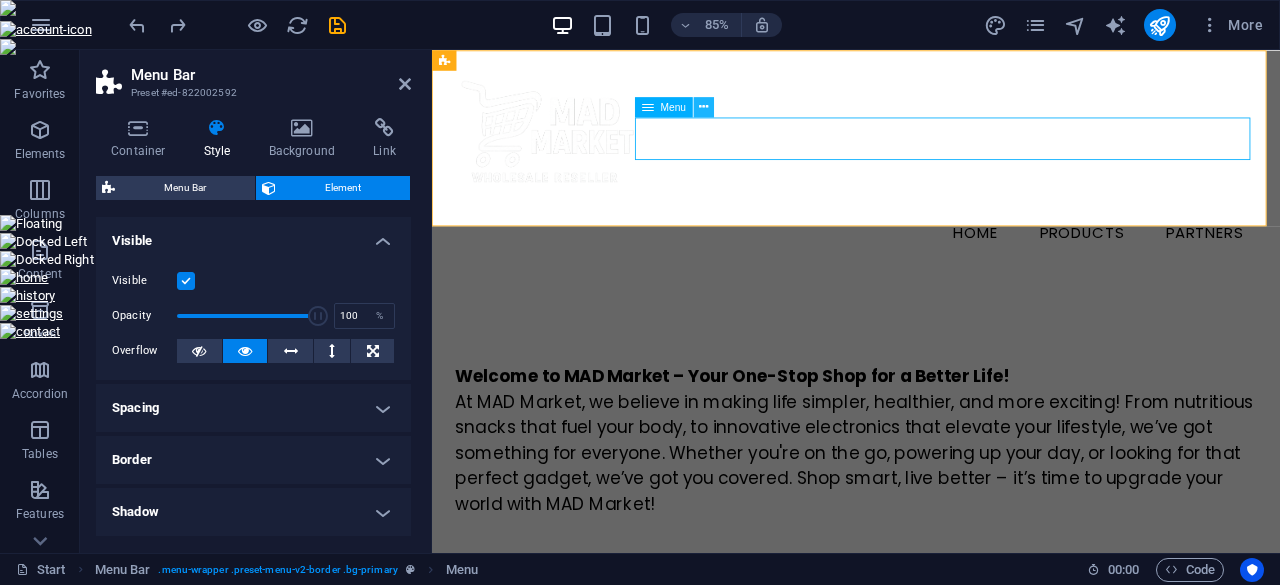 click at bounding box center (703, 107) 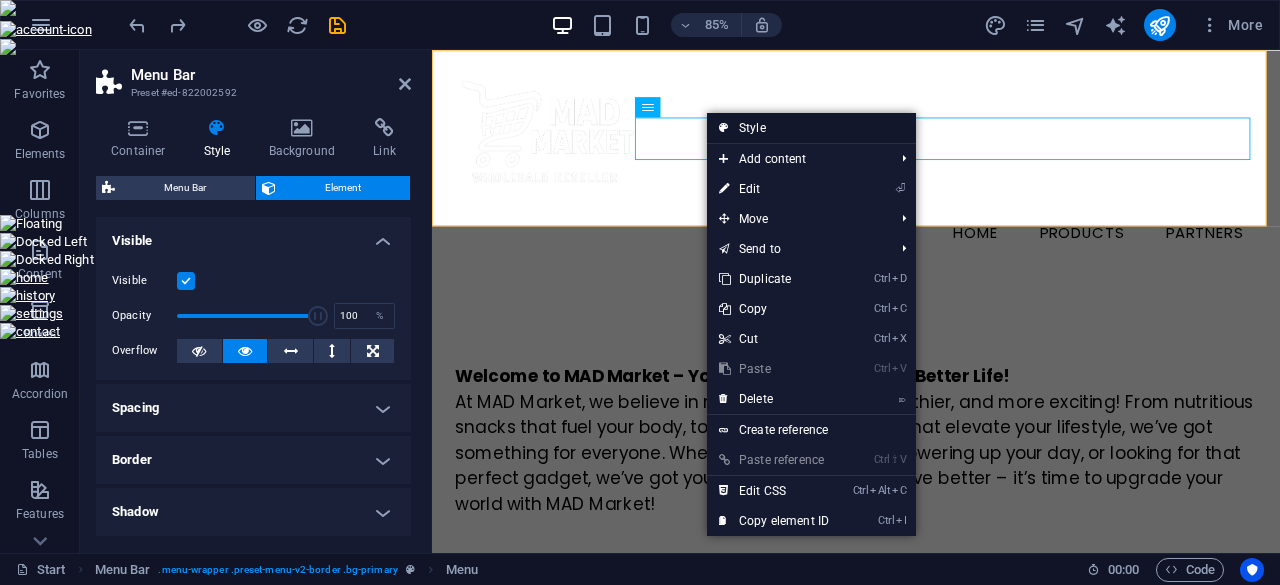 click on "Style" at bounding box center [811, 128] 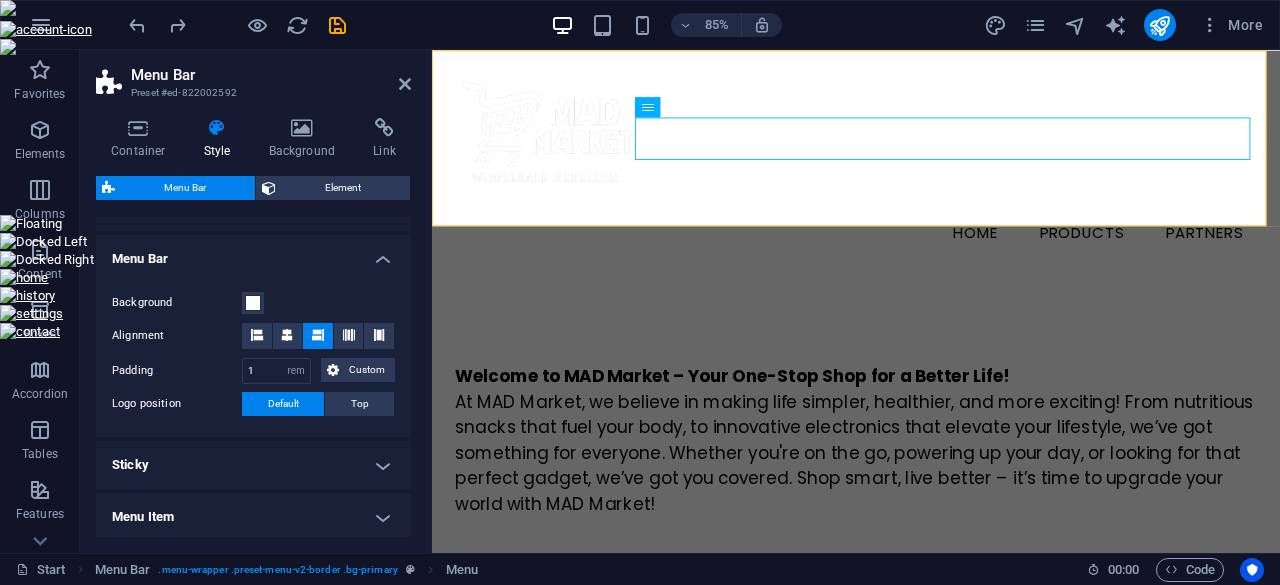 scroll, scrollTop: 340, scrollLeft: 0, axis: vertical 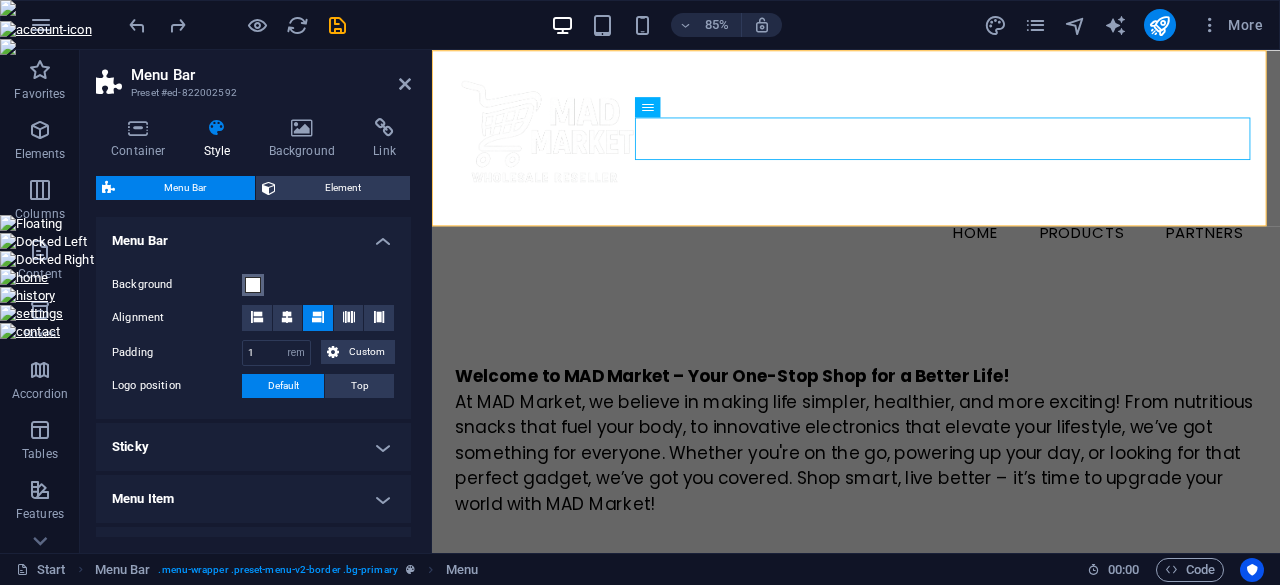 click at bounding box center (253, 285) 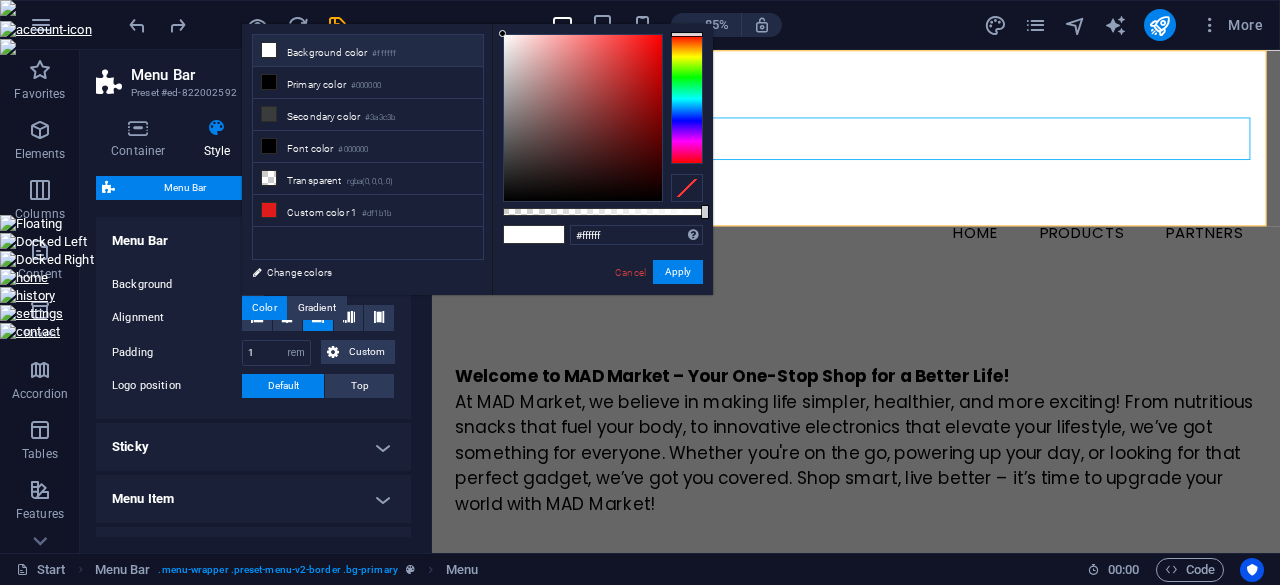 click on "Background color
#ffffff" at bounding box center (368, 51) 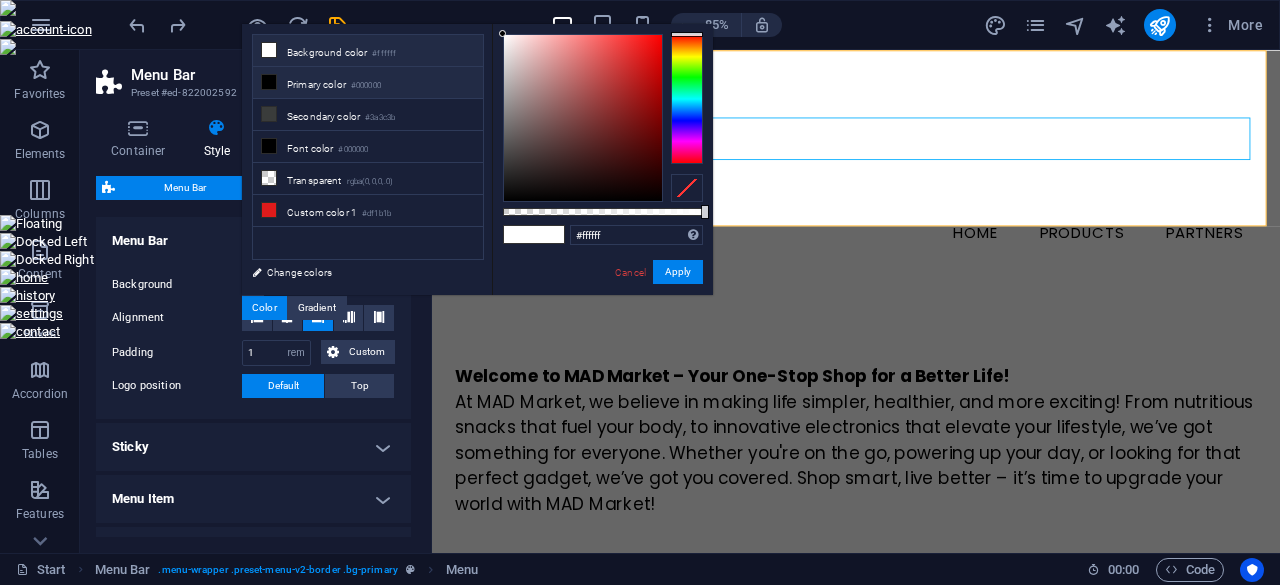 click on "Primary color
#000000" at bounding box center [368, 83] 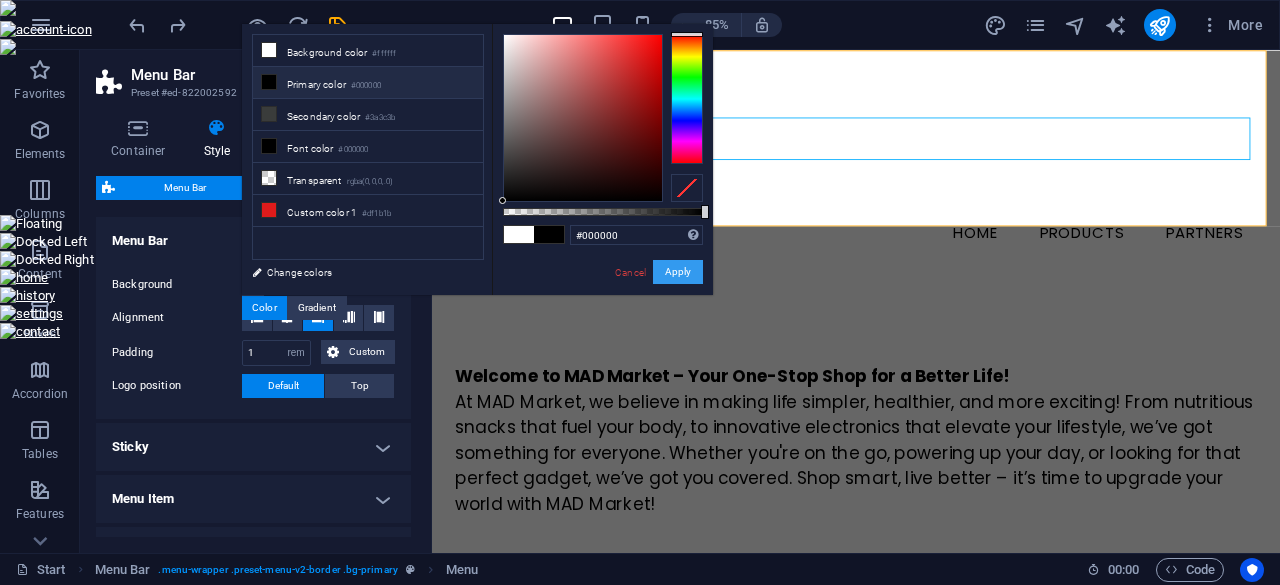 click on "Apply" at bounding box center [678, 272] 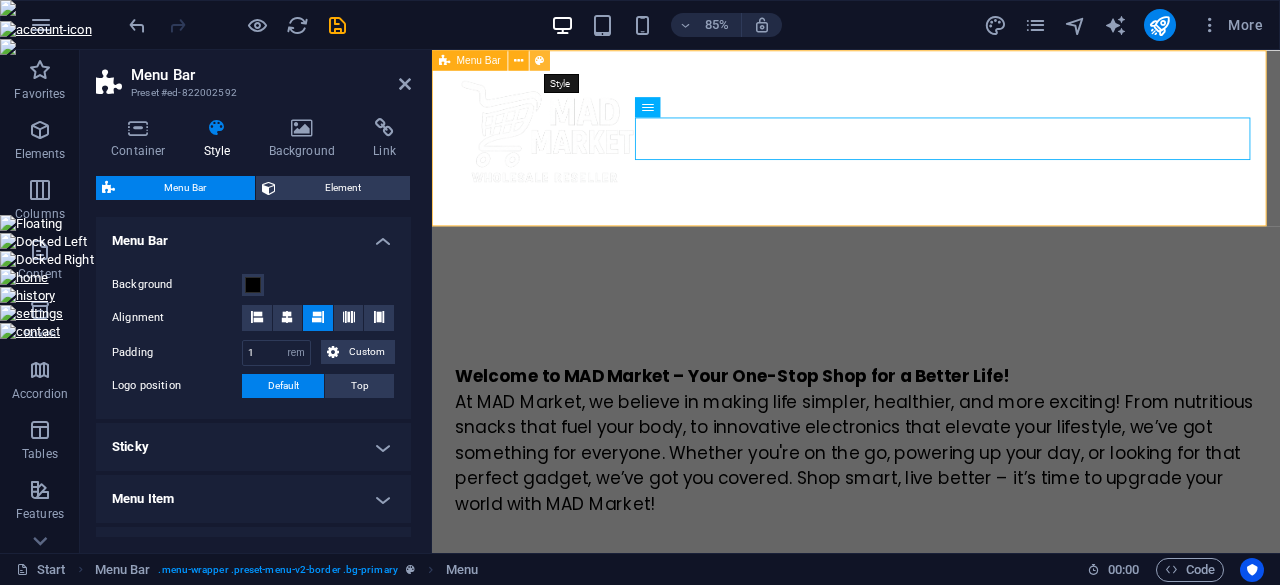 click at bounding box center [539, 60] 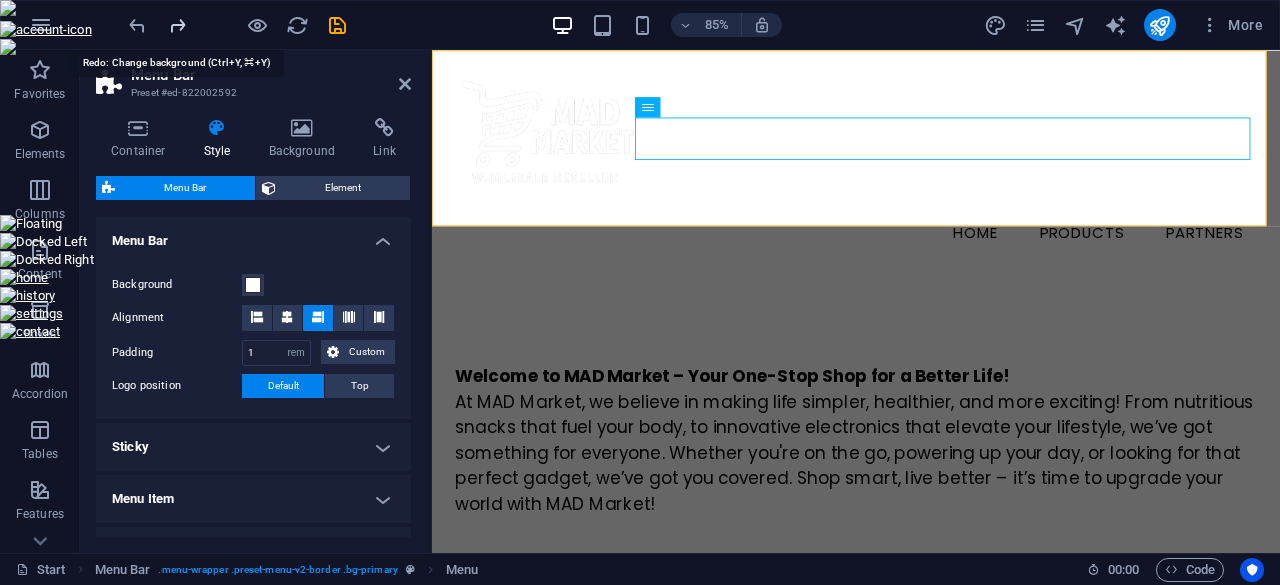 click at bounding box center [177, 25] 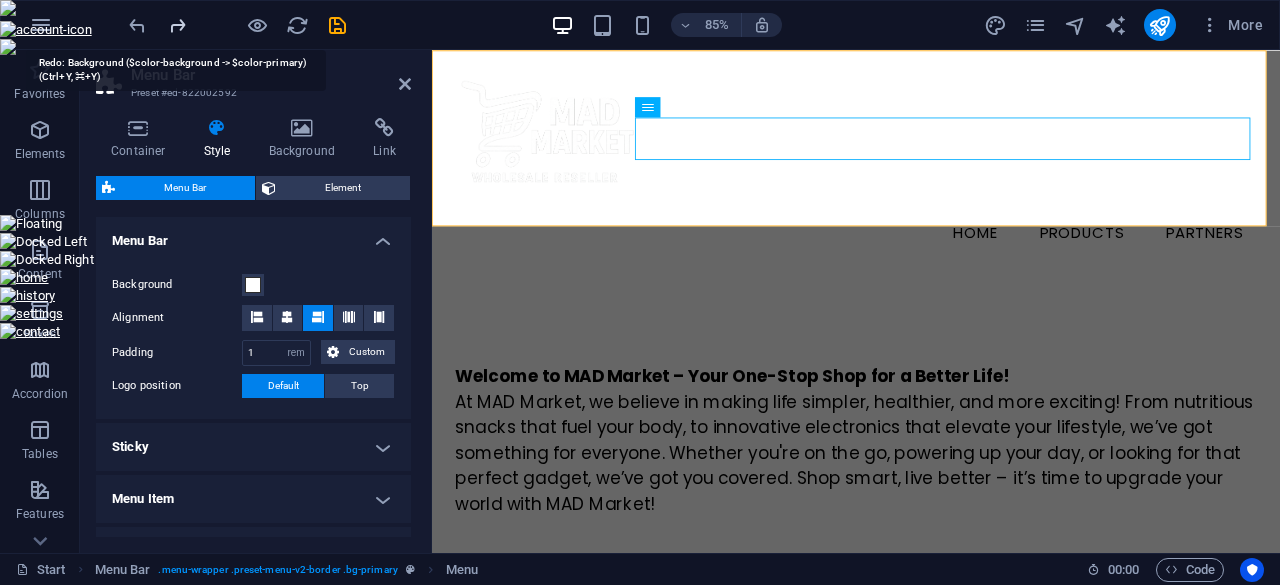 click at bounding box center [177, 25] 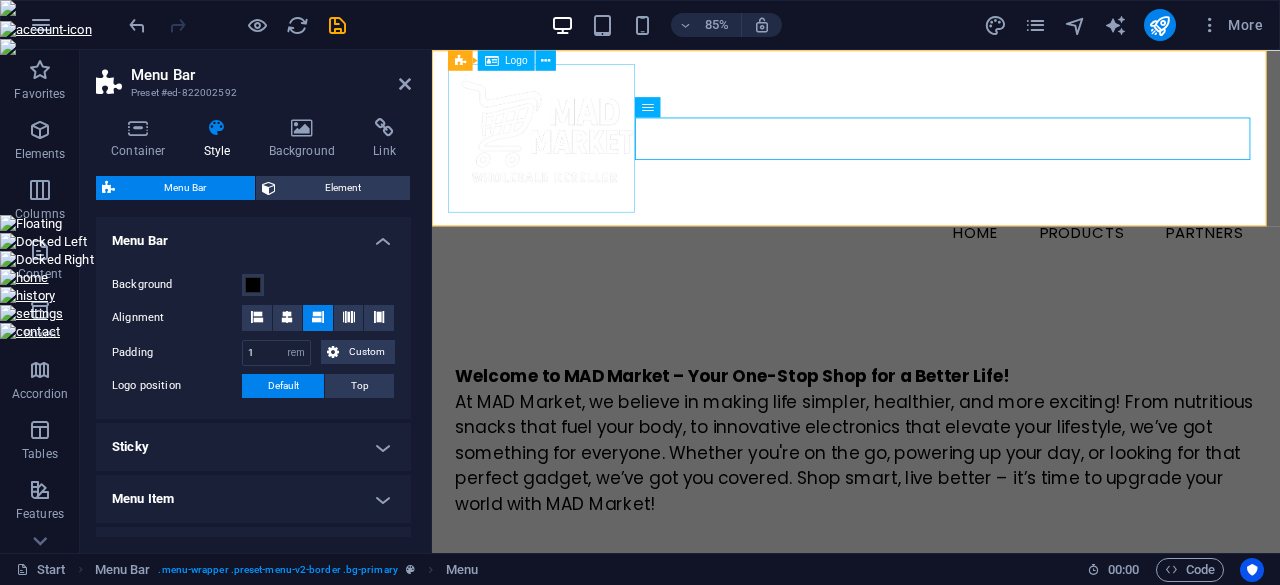click at bounding box center (931, 153) 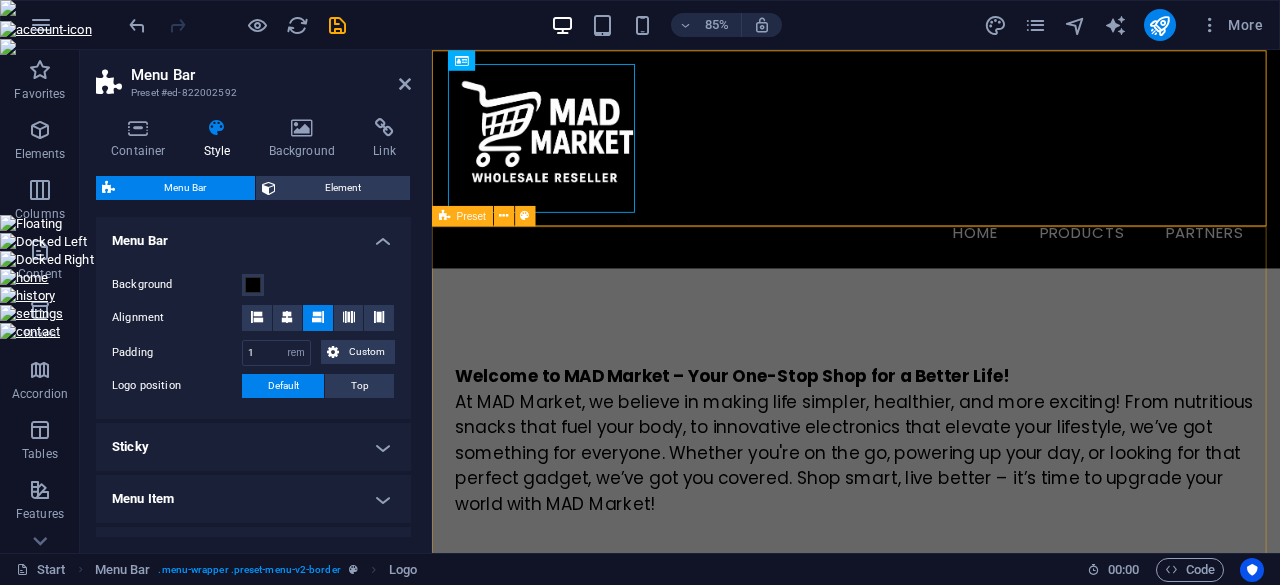 click on "Welcome to MAD Market – Your One-Stop Shop for a Better Life! At MAD Market, we believe in making life simpler, healthier, and more exciting! From nutritious snacks that fuel your body, to innovative electronics that elevate your lifestyle, we’ve got something for everyone. Whether you're on the go, powering up your day, or looking for that perfect gadget, we’ve got you covered. Shop smart, live better – it’s time to upgrade your world with MAD Market!" at bounding box center [931, 525] 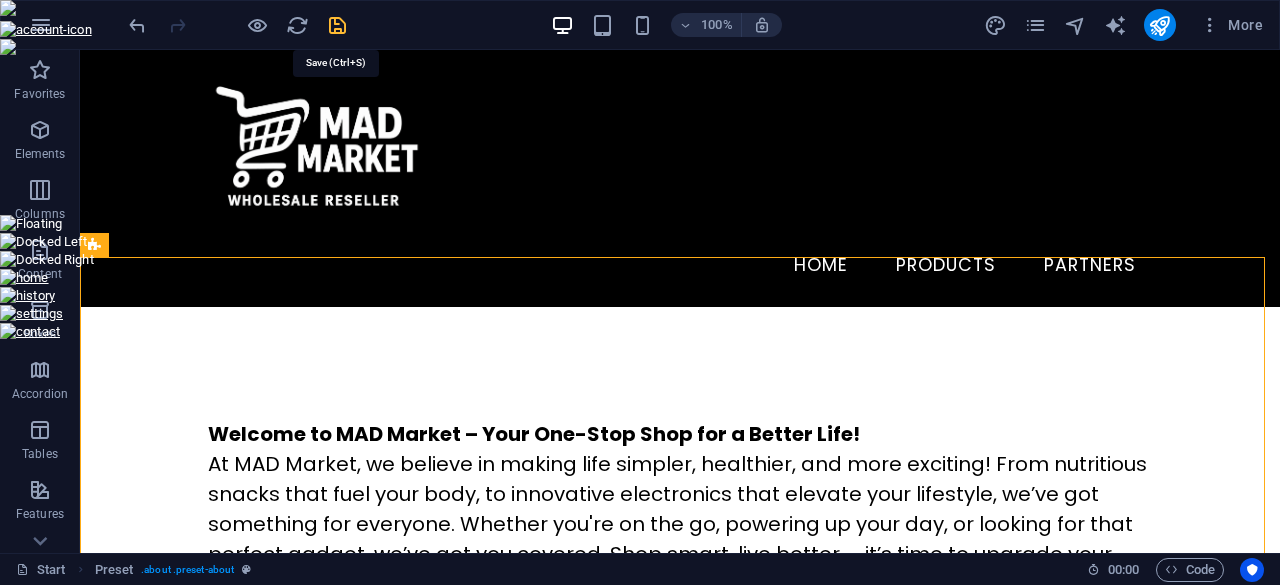 click at bounding box center (337, 25) 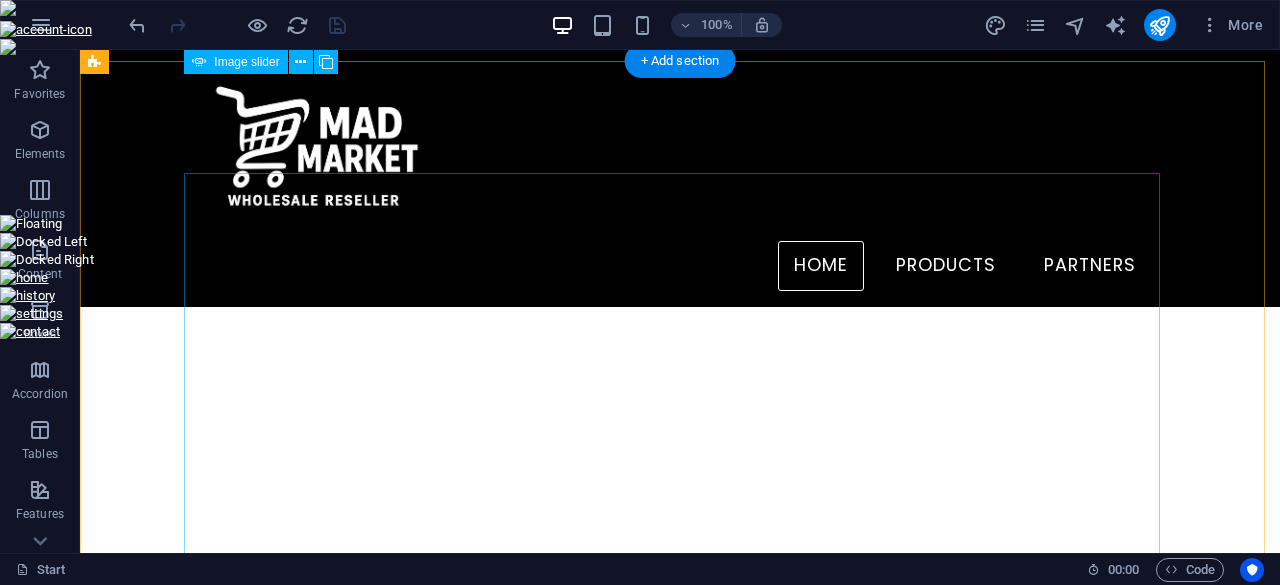scroll, scrollTop: 972, scrollLeft: 0, axis: vertical 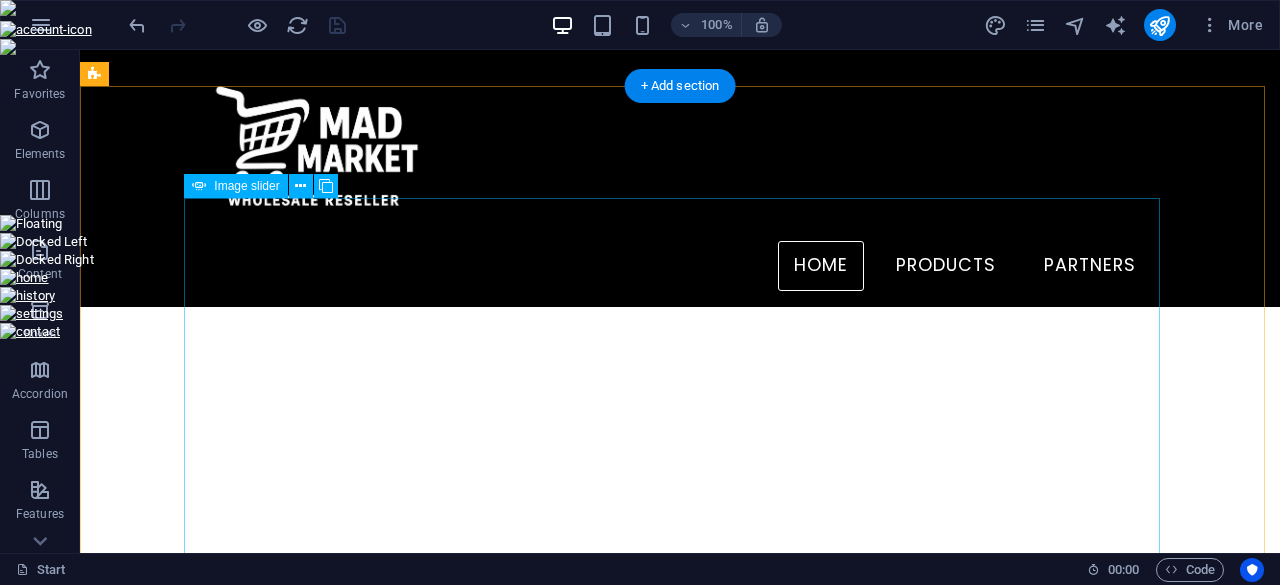 click at bounding box center [680, 219] 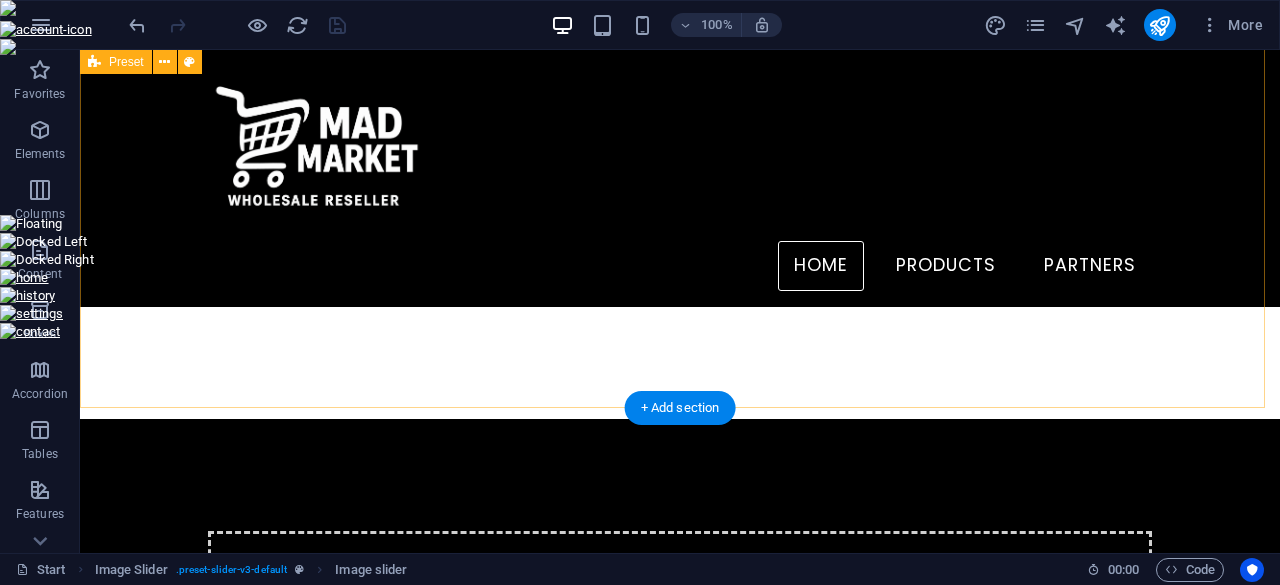 scroll, scrollTop: 268, scrollLeft: 0, axis: vertical 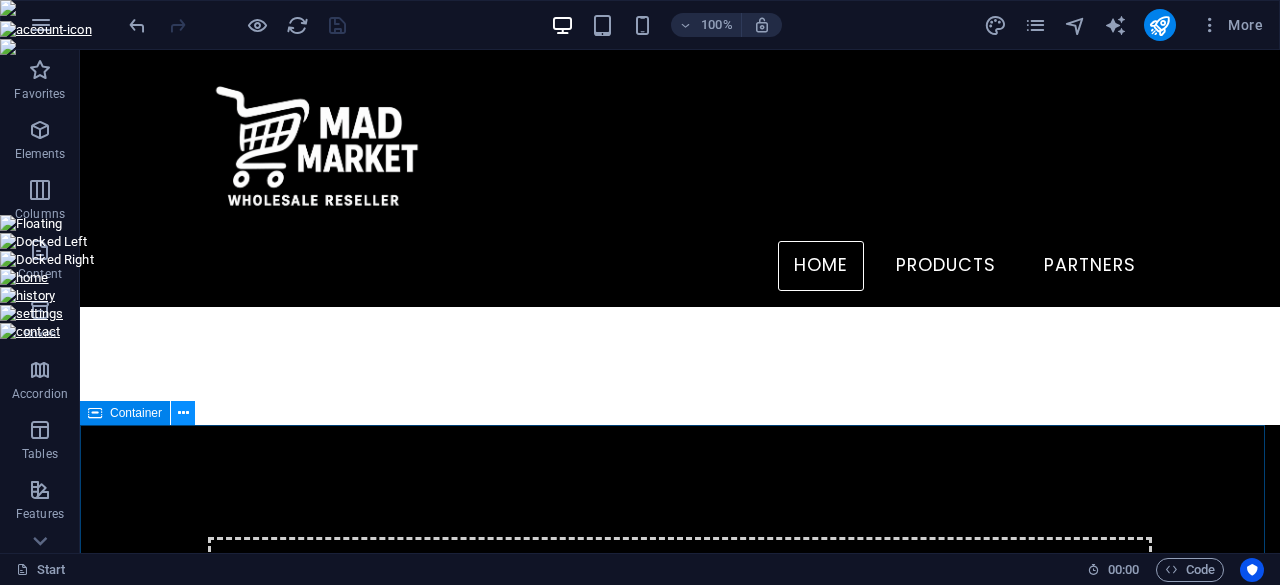 click at bounding box center [183, 413] 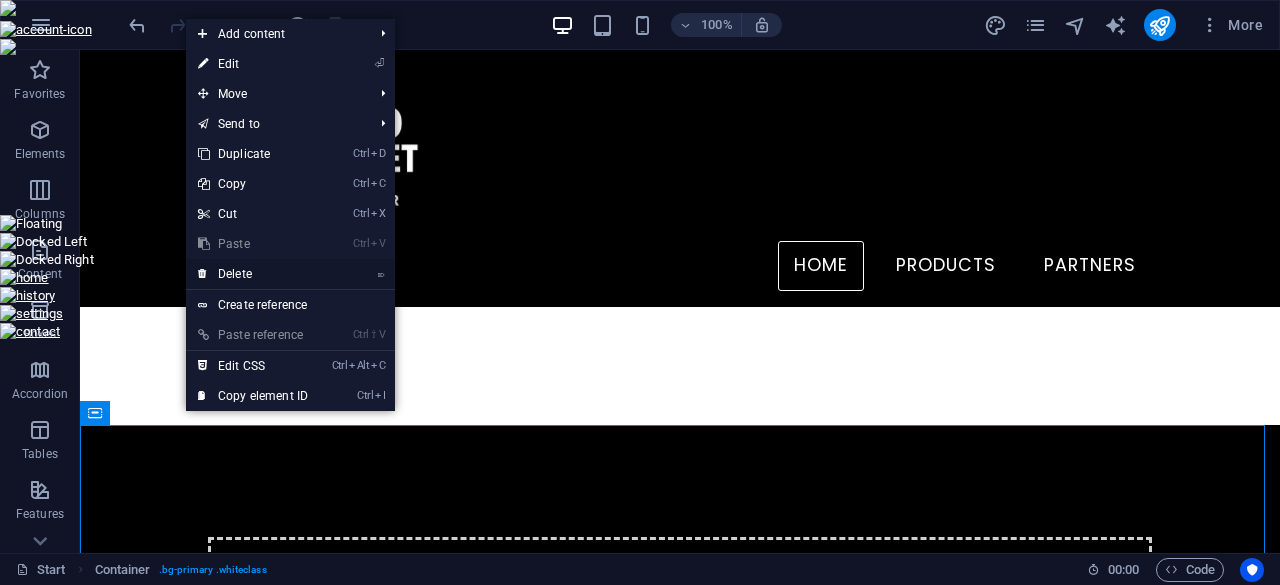 click on "⌦  Delete" at bounding box center [253, 274] 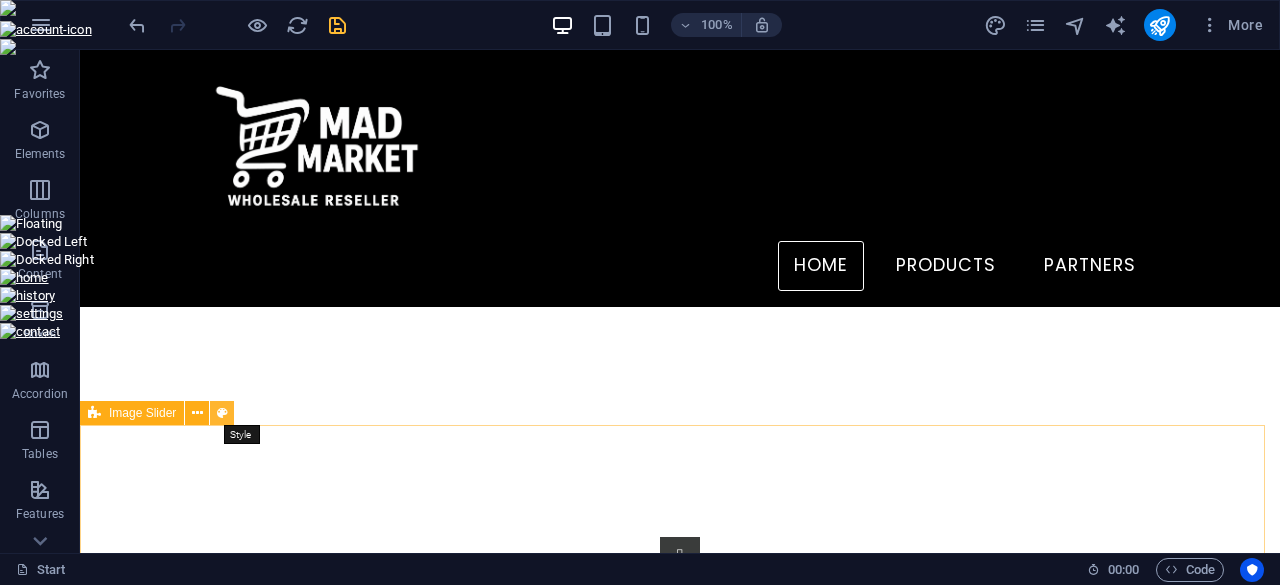 click at bounding box center (222, 413) 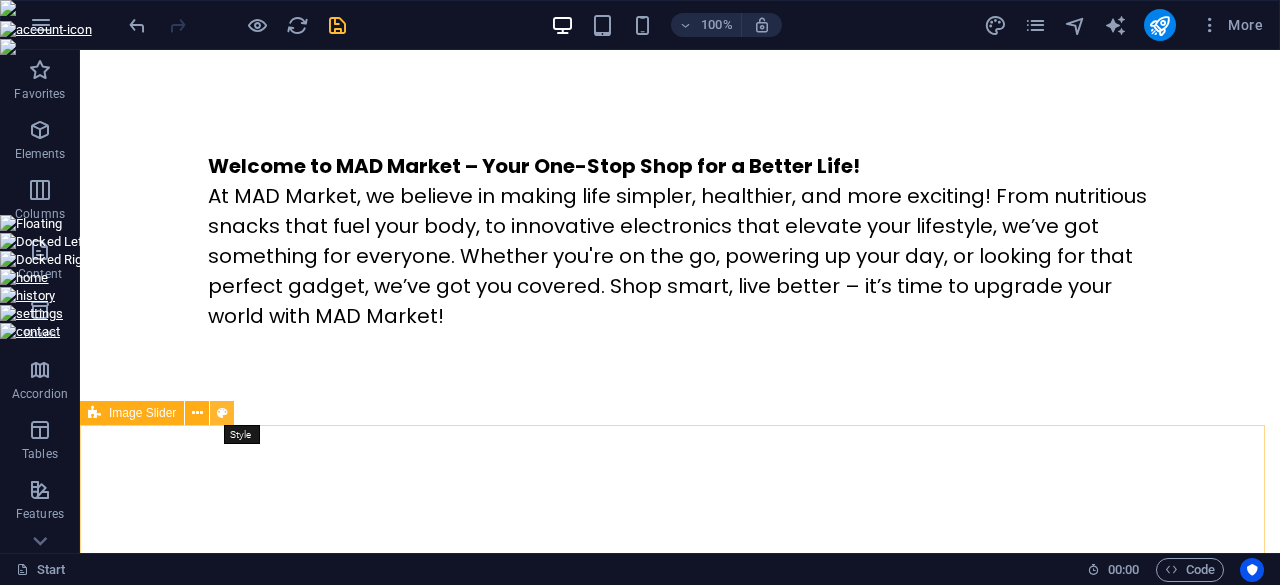 select on "rem" 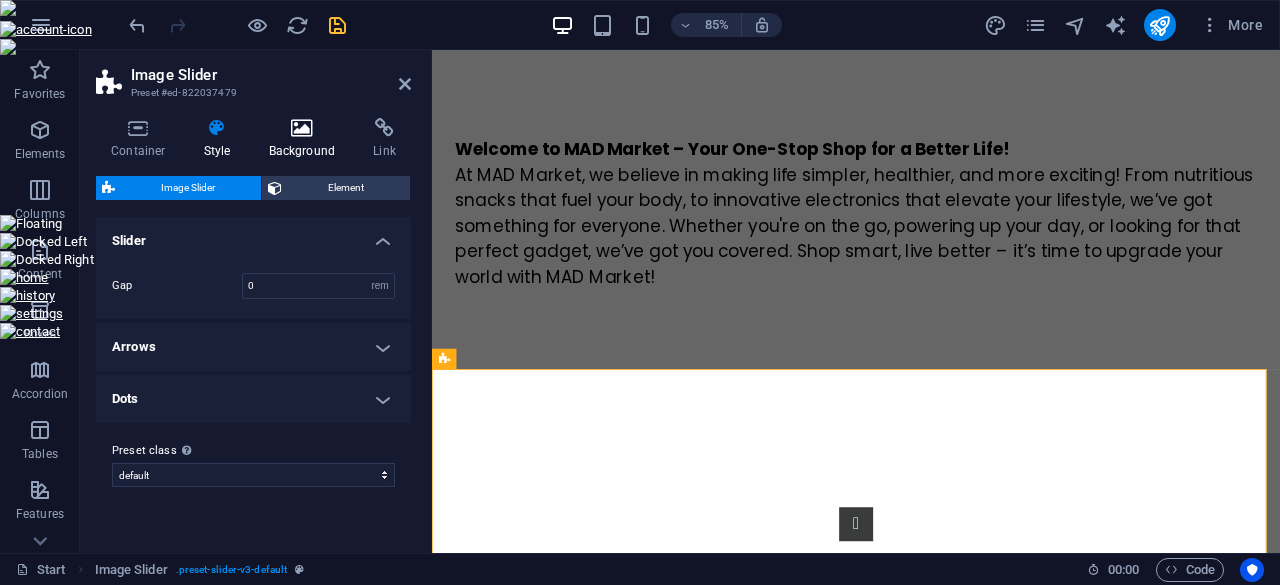 click at bounding box center [302, 128] 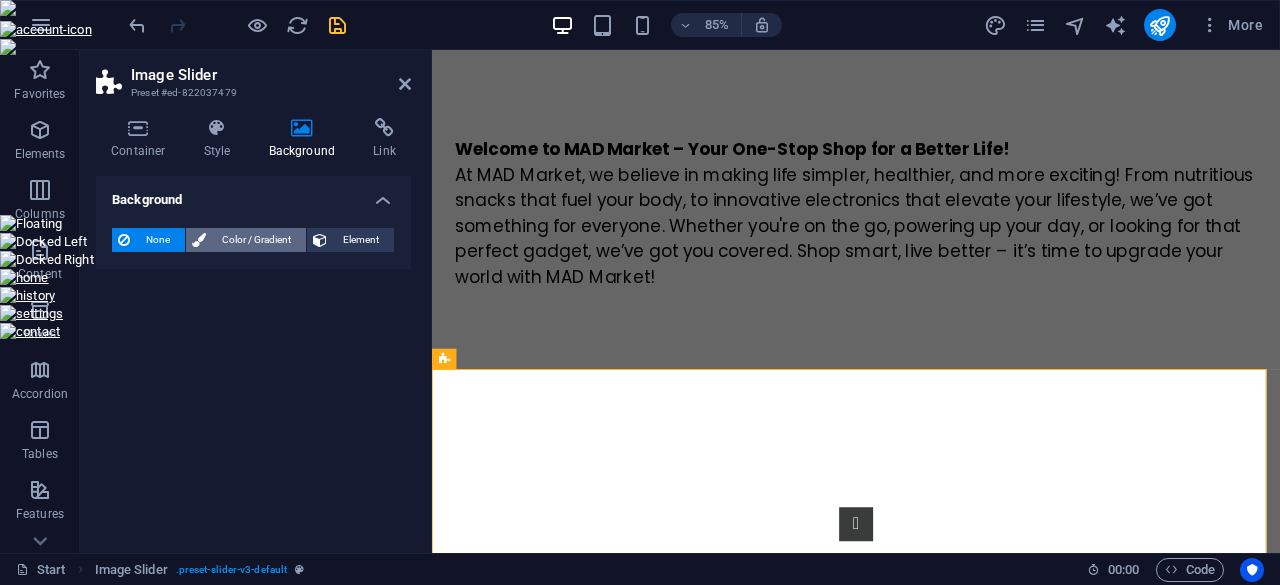 click on "Color / Gradient" at bounding box center (256, 240) 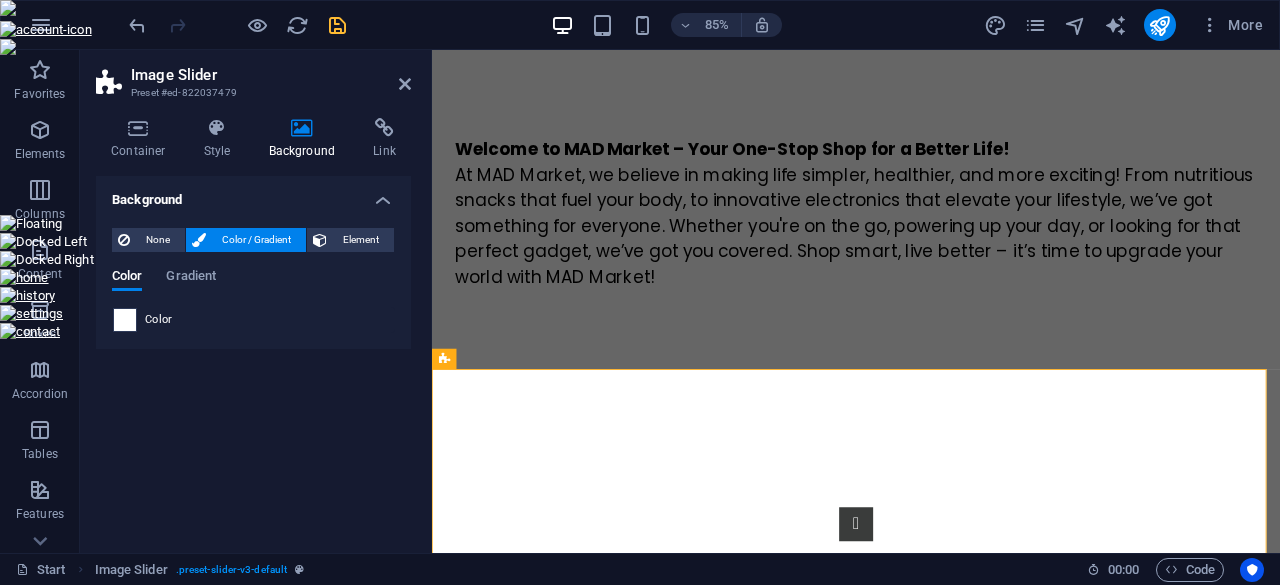 click at bounding box center (125, 320) 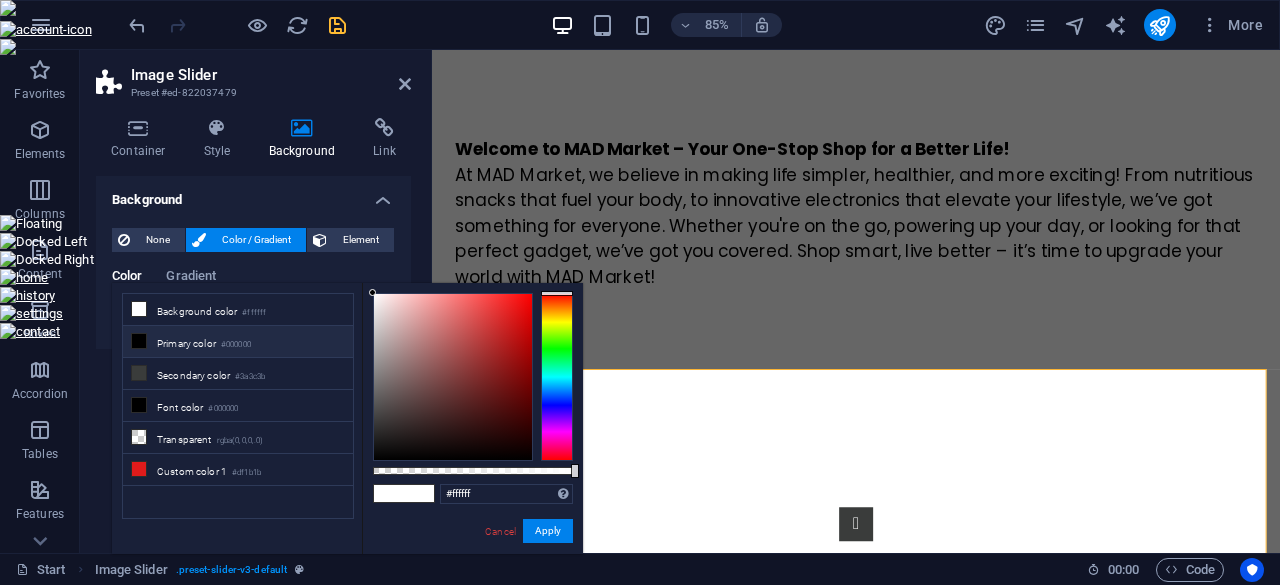 click at bounding box center [139, 341] 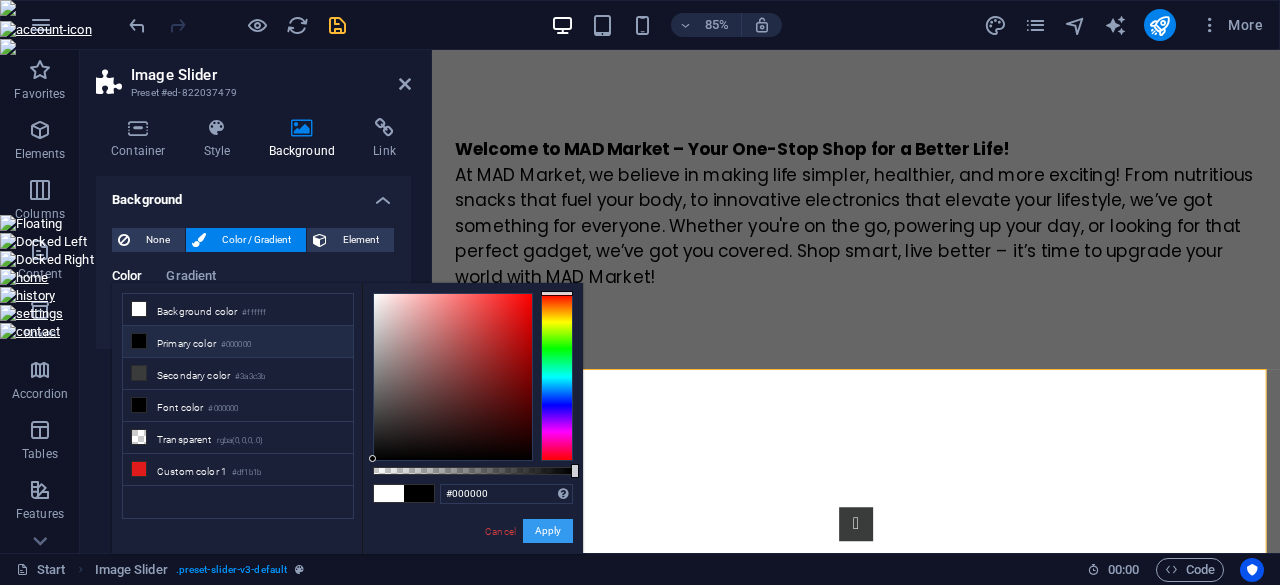 click on "Apply" at bounding box center (548, 531) 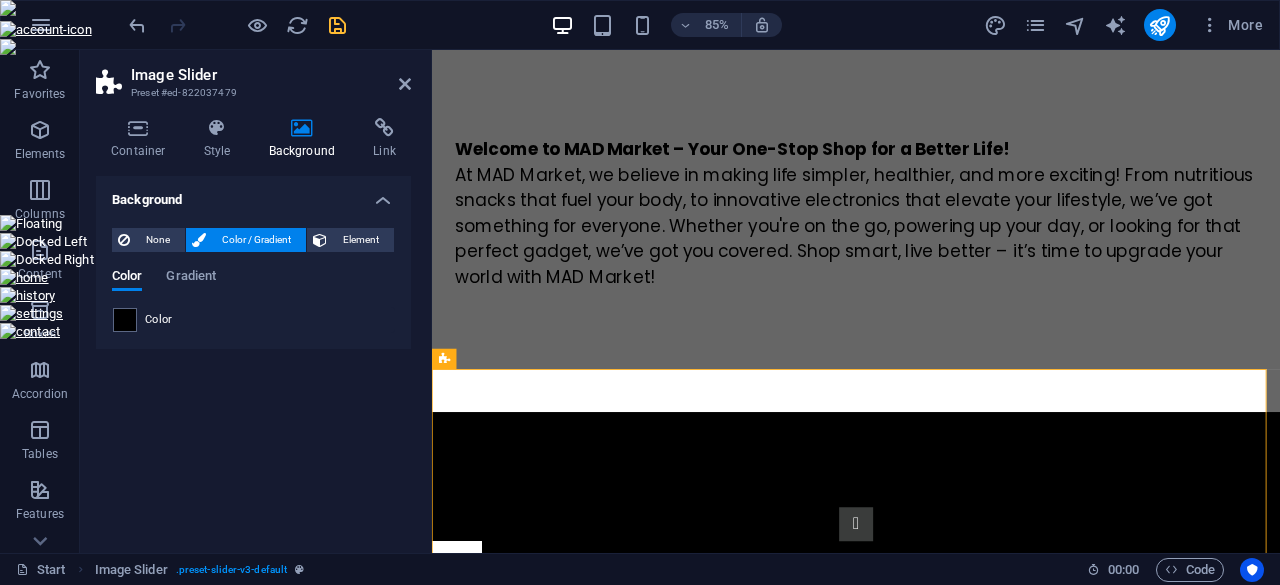 click at bounding box center [237, 25] 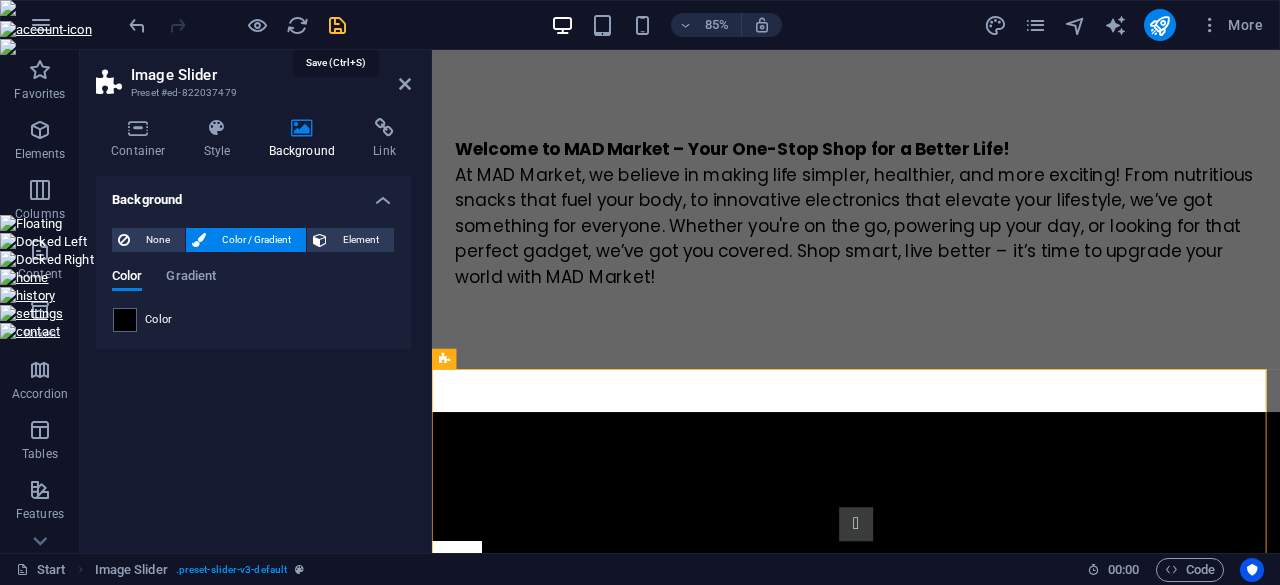 click at bounding box center [337, 25] 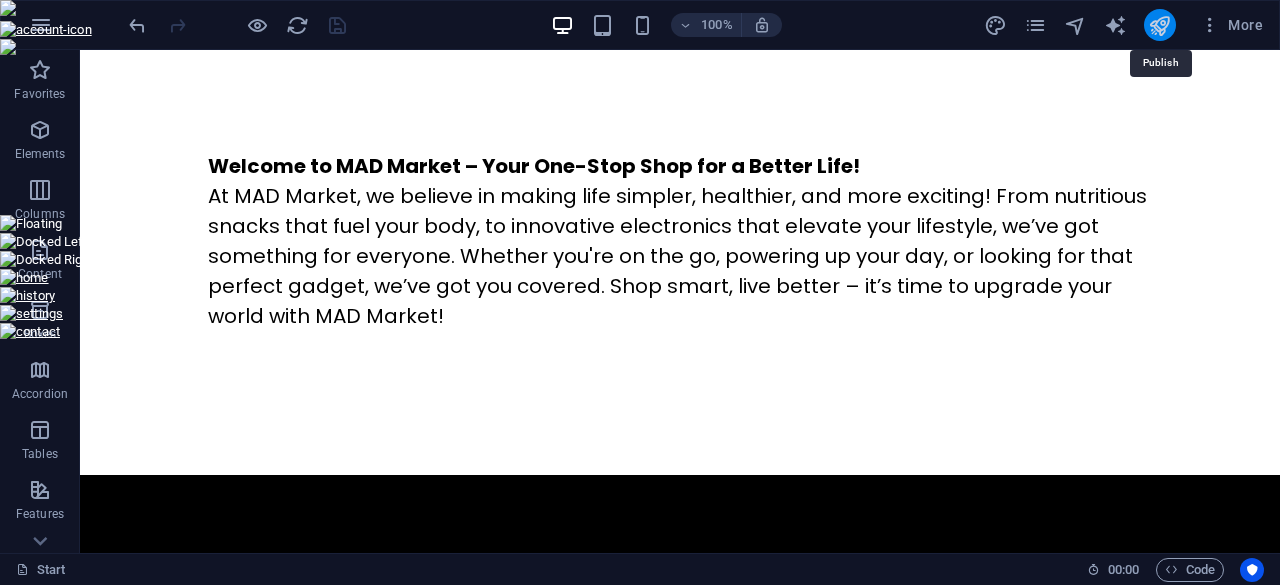 click at bounding box center (1159, 25) 